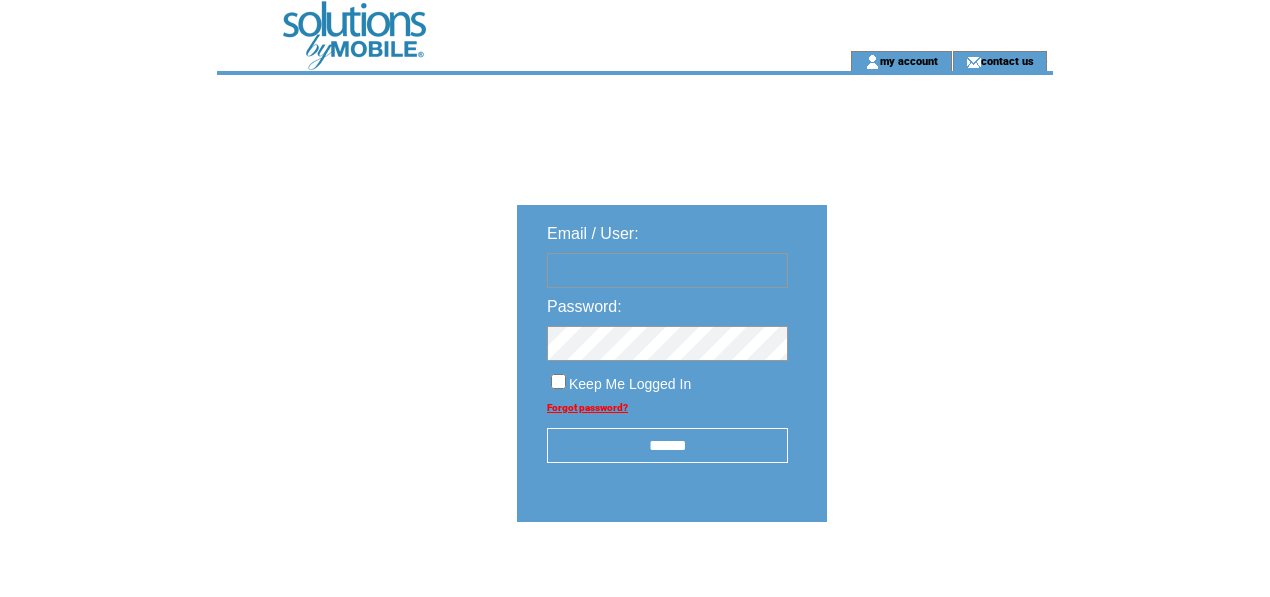 scroll, scrollTop: 0, scrollLeft: 0, axis: both 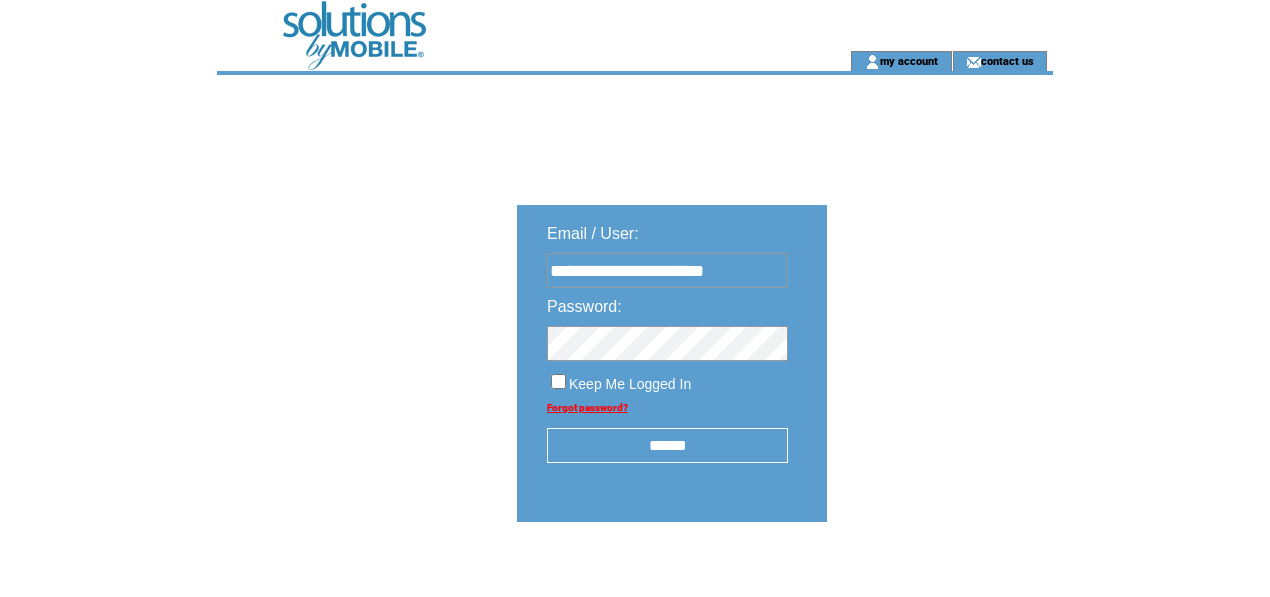 type on "**********" 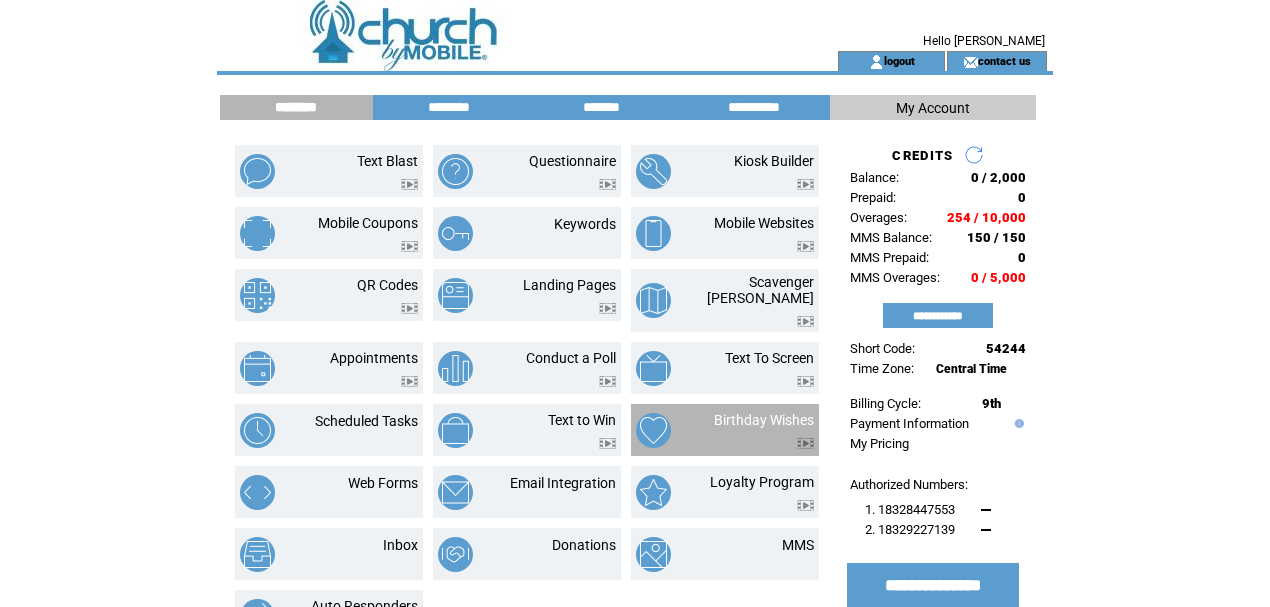 scroll, scrollTop: 0, scrollLeft: 0, axis: both 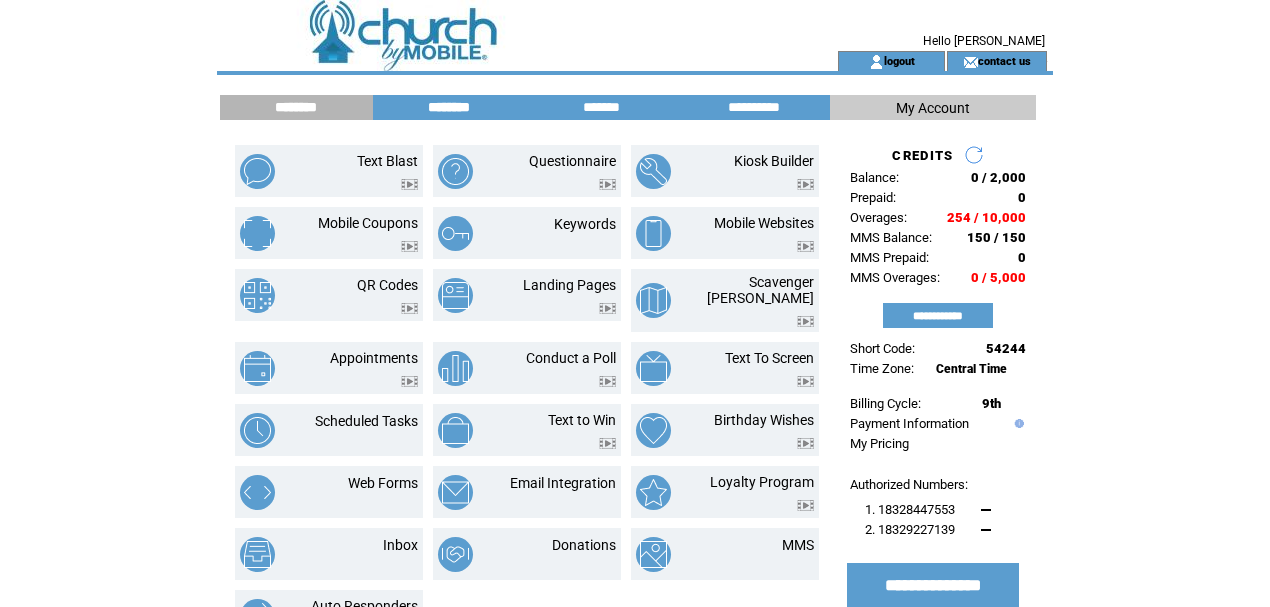 click on "********" at bounding box center [449, 107] 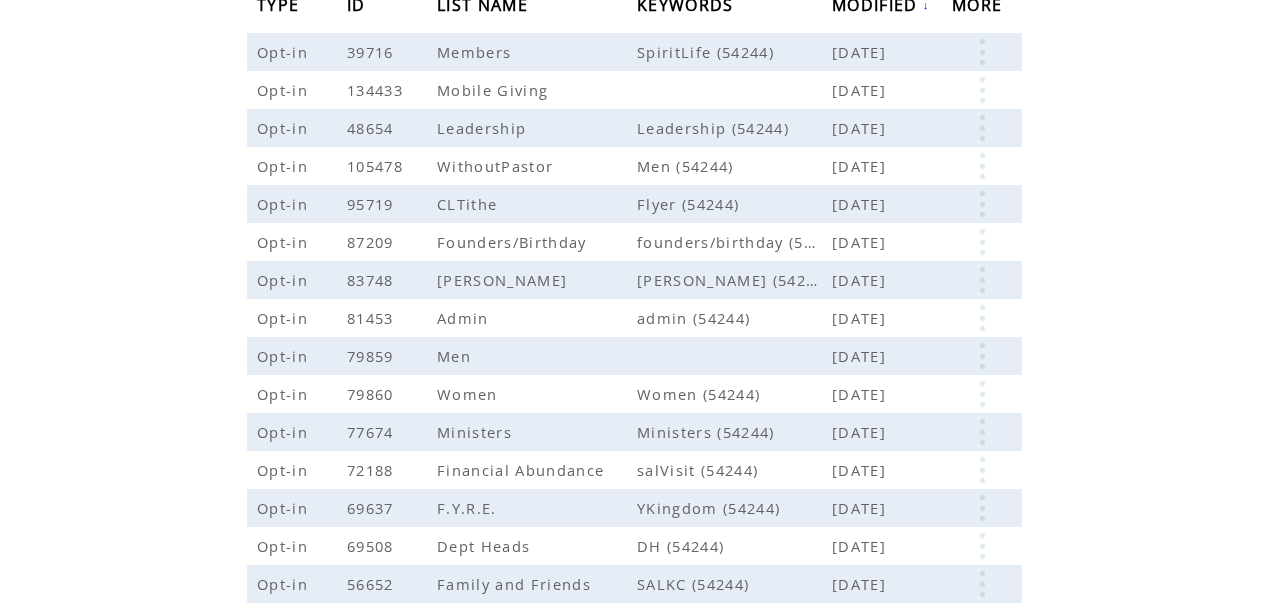 scroll, scrollTop: 456, scrollLeft: 0, axis: vertical 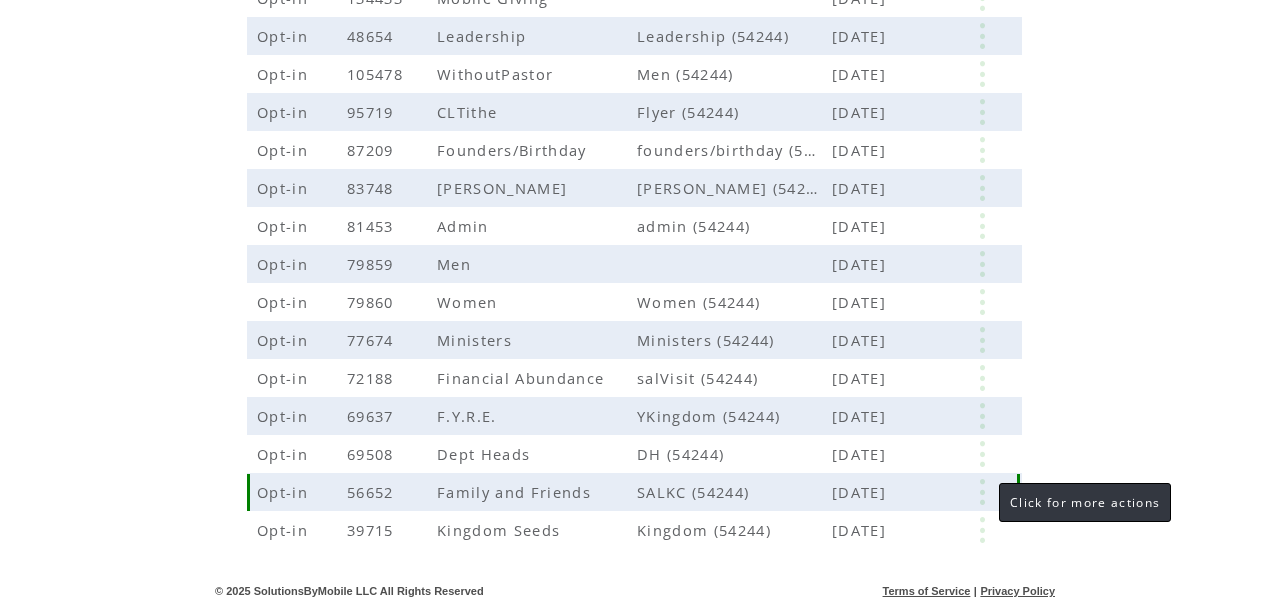 click at bounding box center (982, 492) 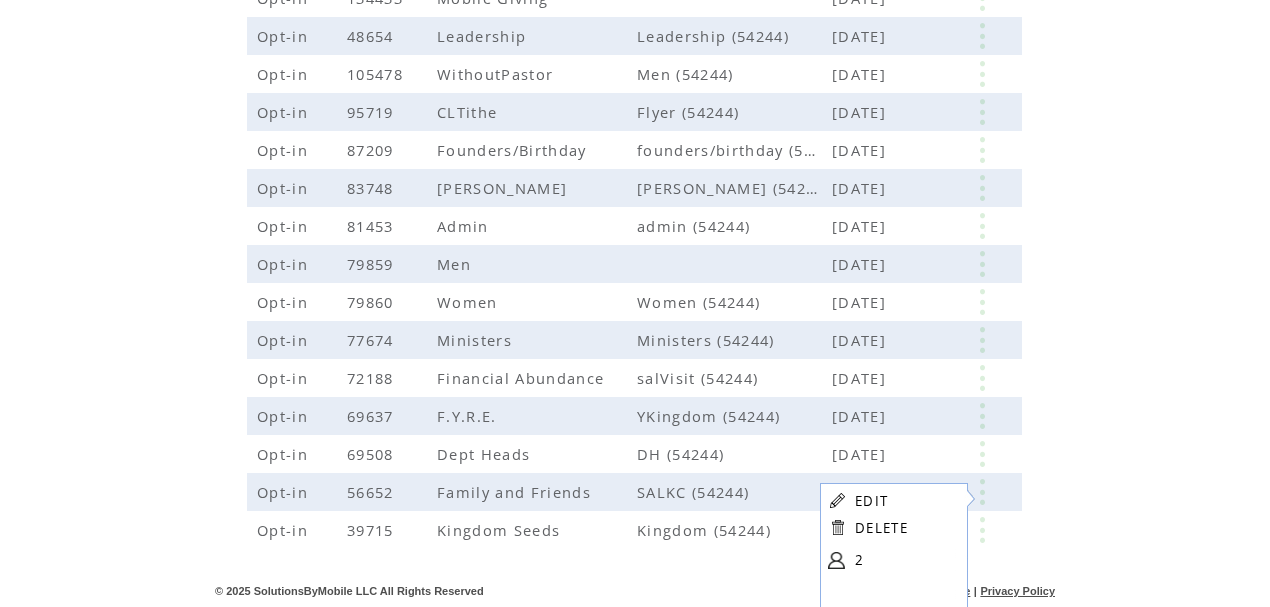 click on "**********" 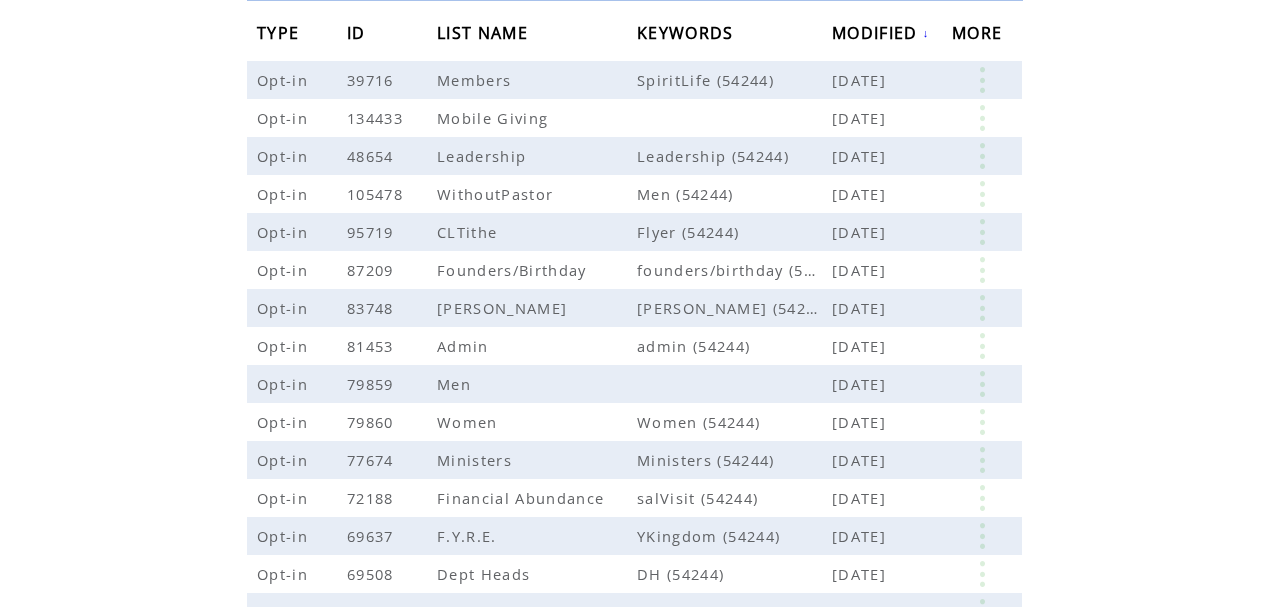 scroll, scrollTop: 56, scrollLeft: 0, axis: vertical 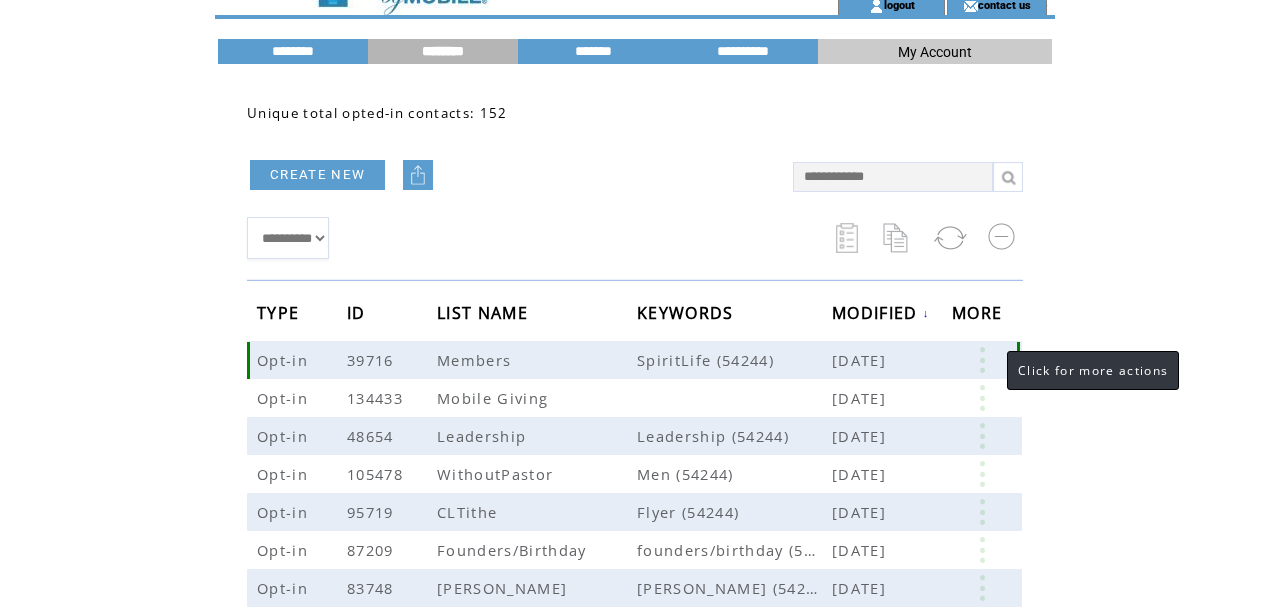click at bounding box center (982, 360) 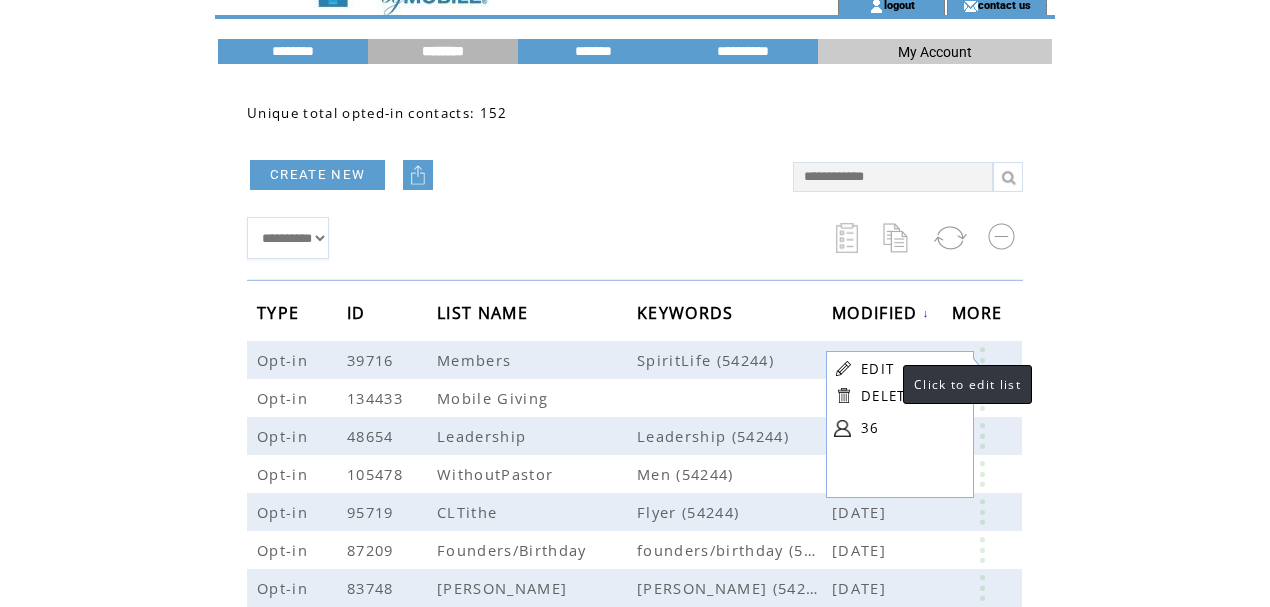 click on "EDIT" at bounding box center (877, 369) 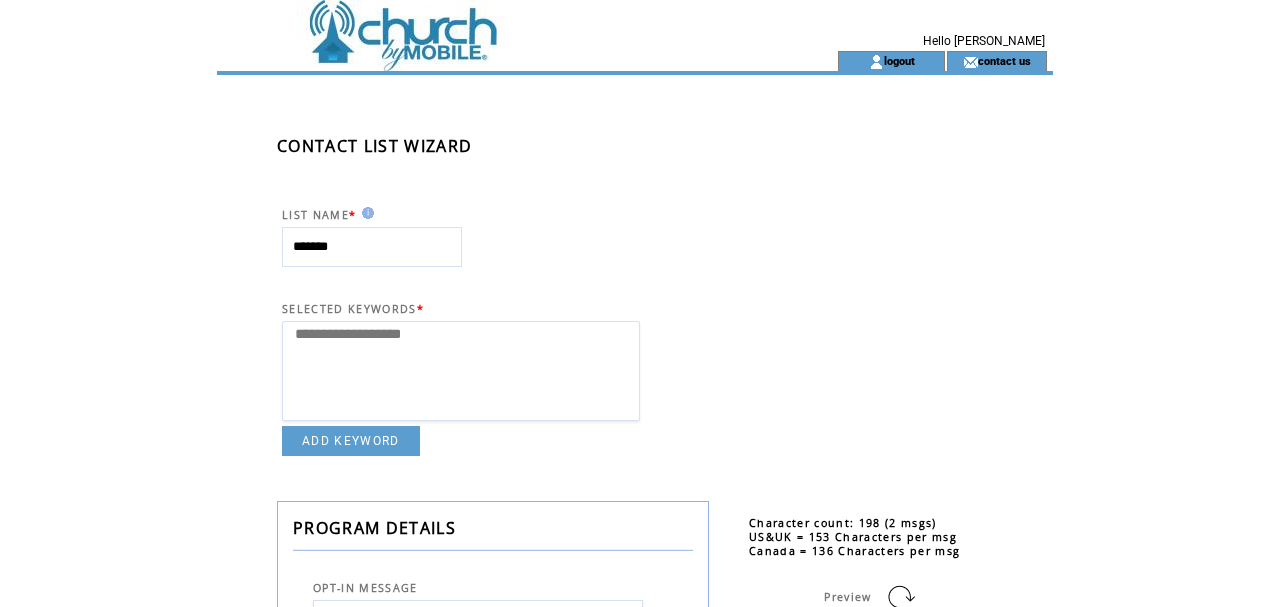 select 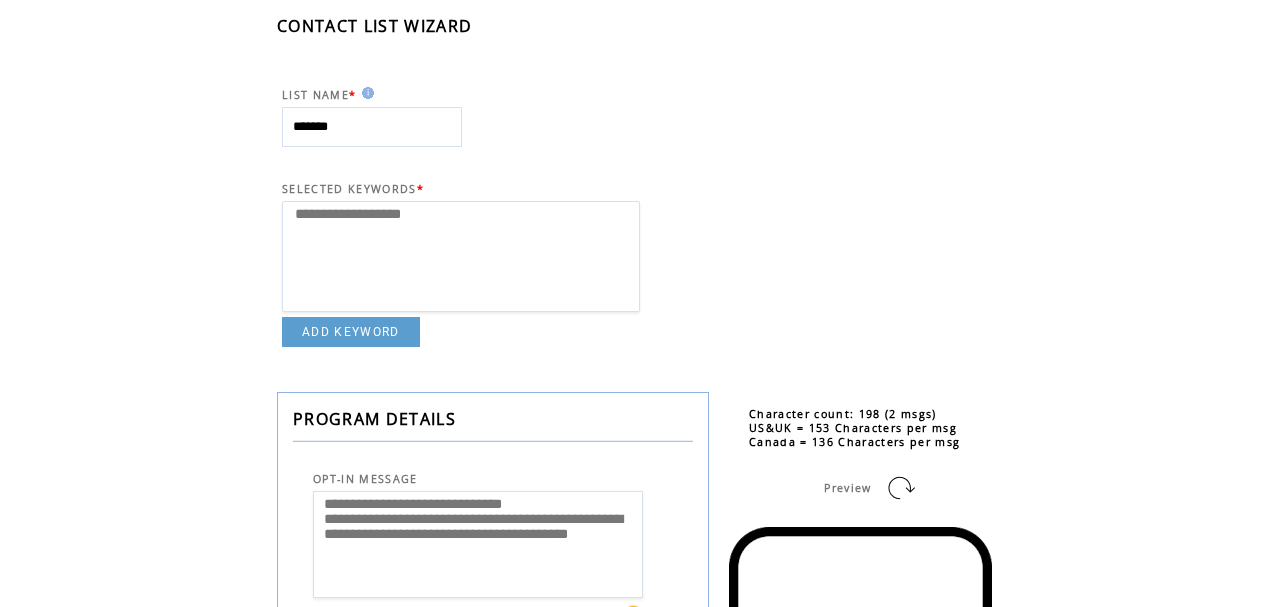 scroll, scrollTop: 0, scrollLeft: 0, axis: both 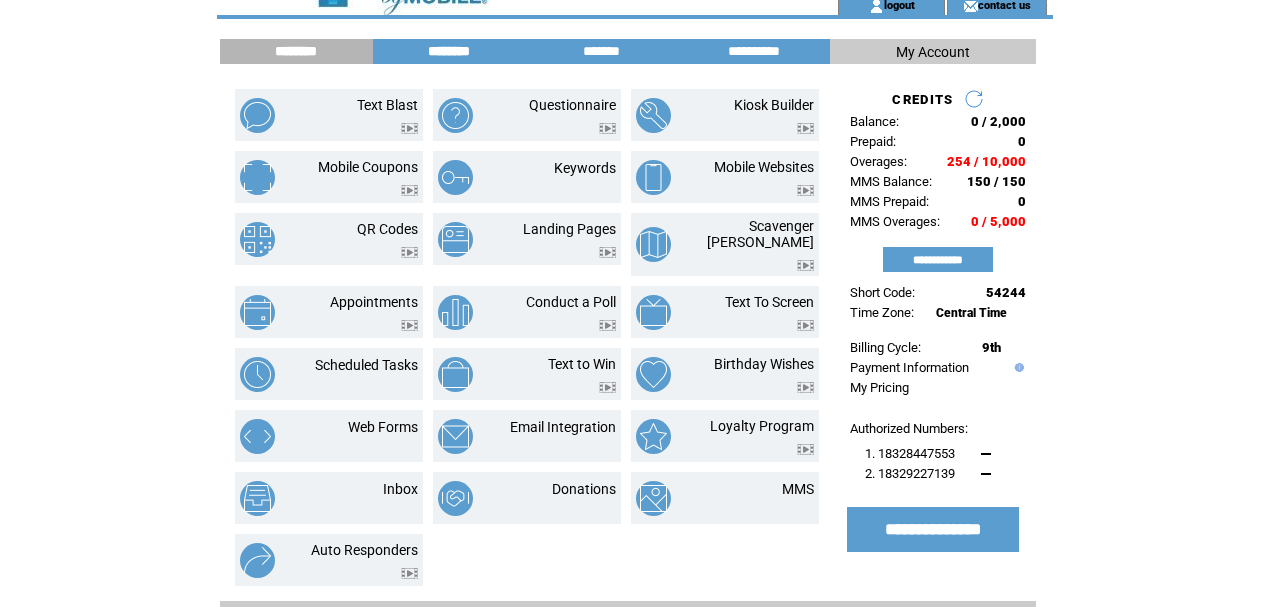 click on "********" at bounding box center [449, 51] 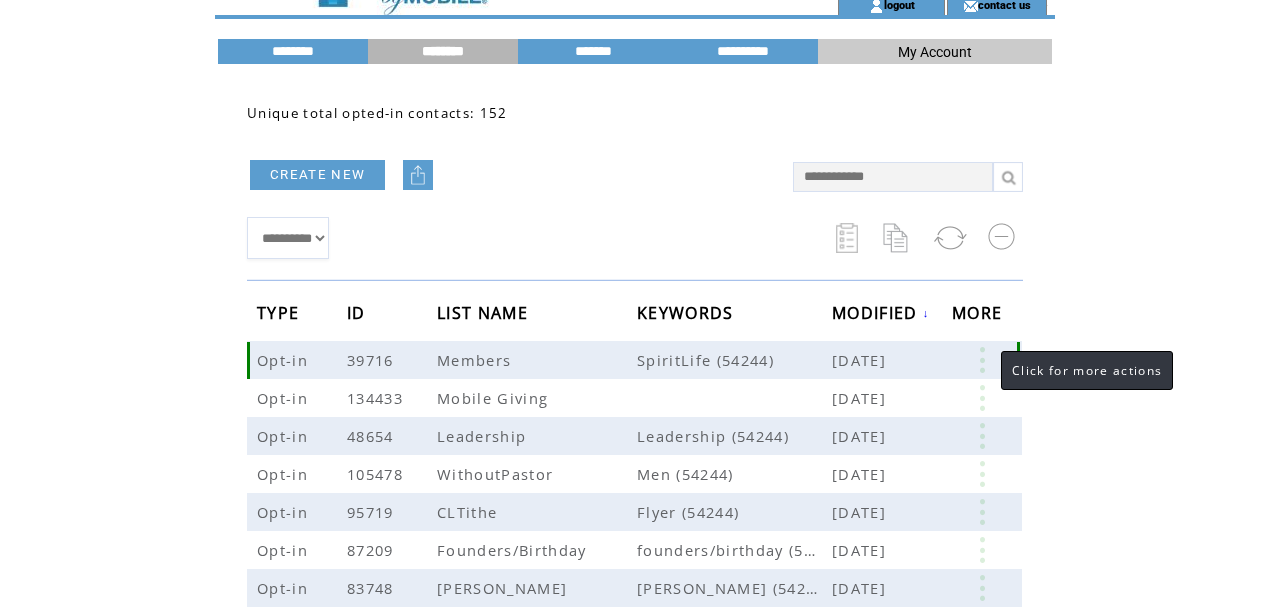 drag, startPoint x: 981, startPoint y: 356, endPoint x: 1096, endPoint y: 296, distance: 129.71121 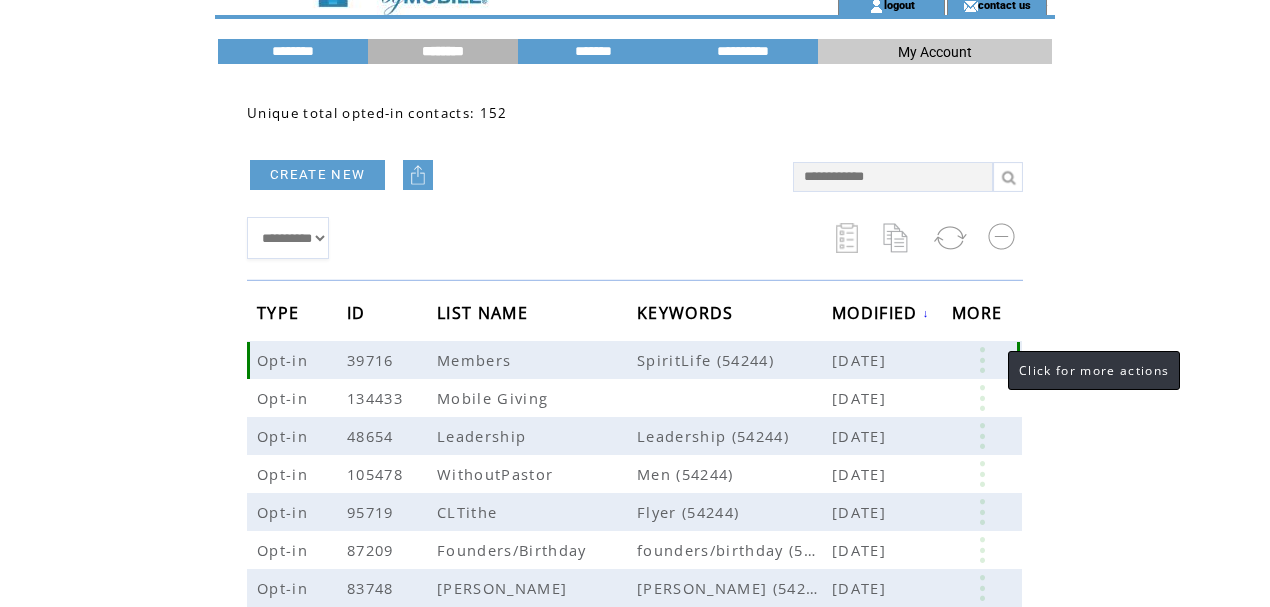 click at bounding box center [982, 360] 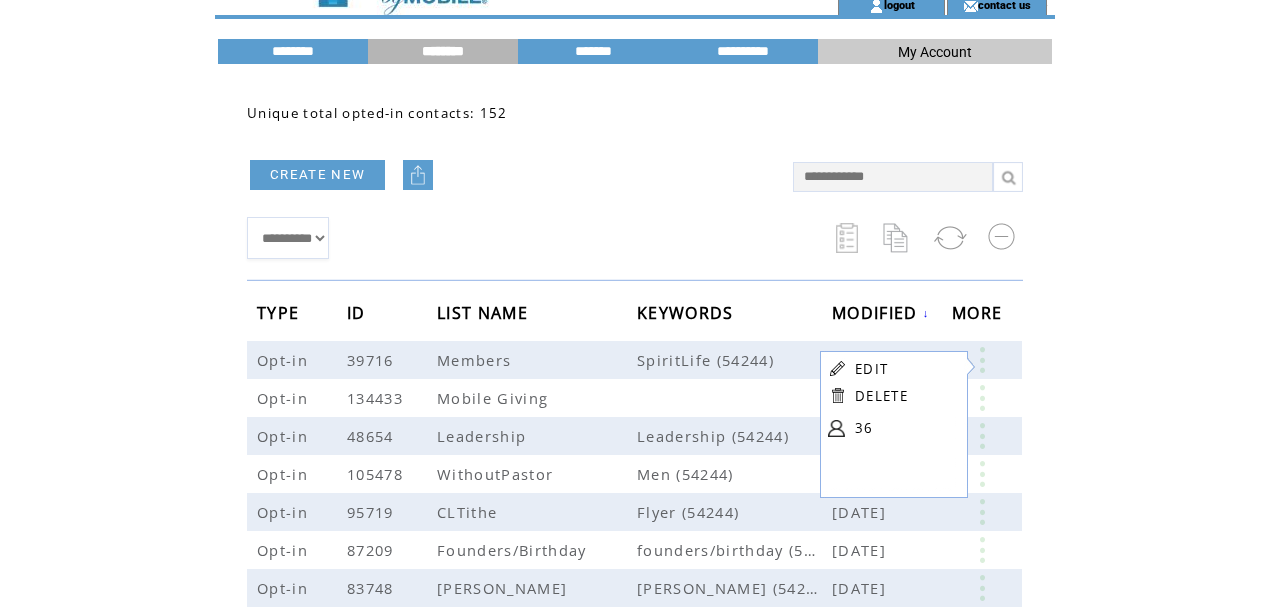 click on "36" at bounding box center (905, 428) 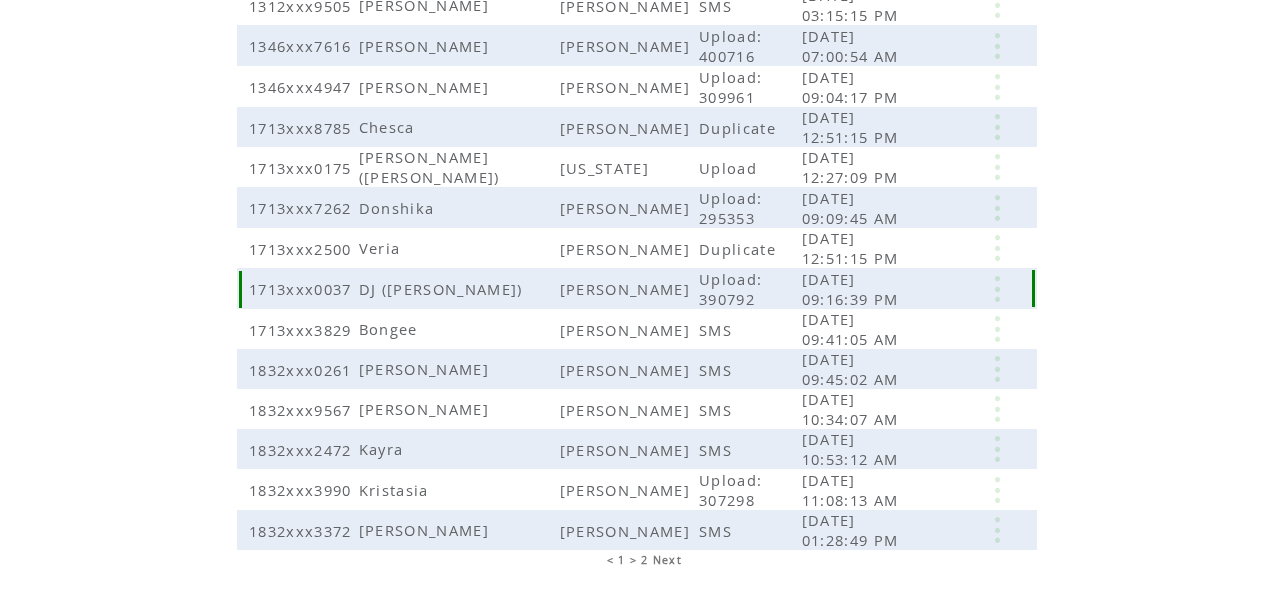 scroll, scrollTop: 529, scrollLeft: 0, axis: vertical 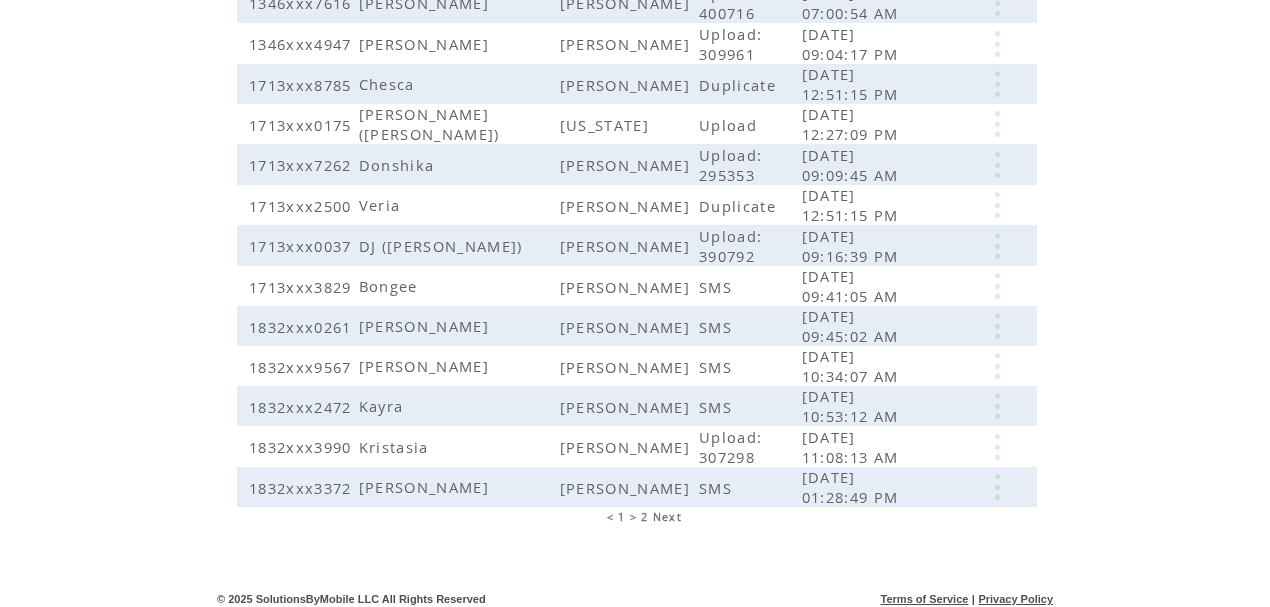 click on "Next" at bounding box center (667, 517) 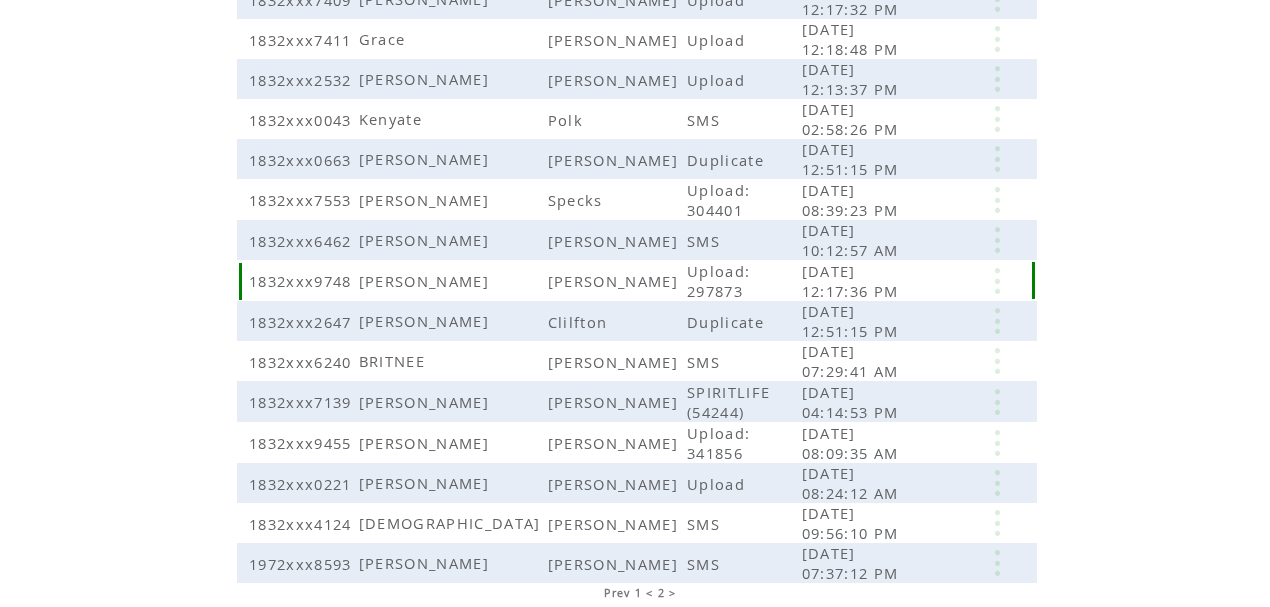 scroll, scrollTop: 449, scrollLeft: 0, axis: vertical 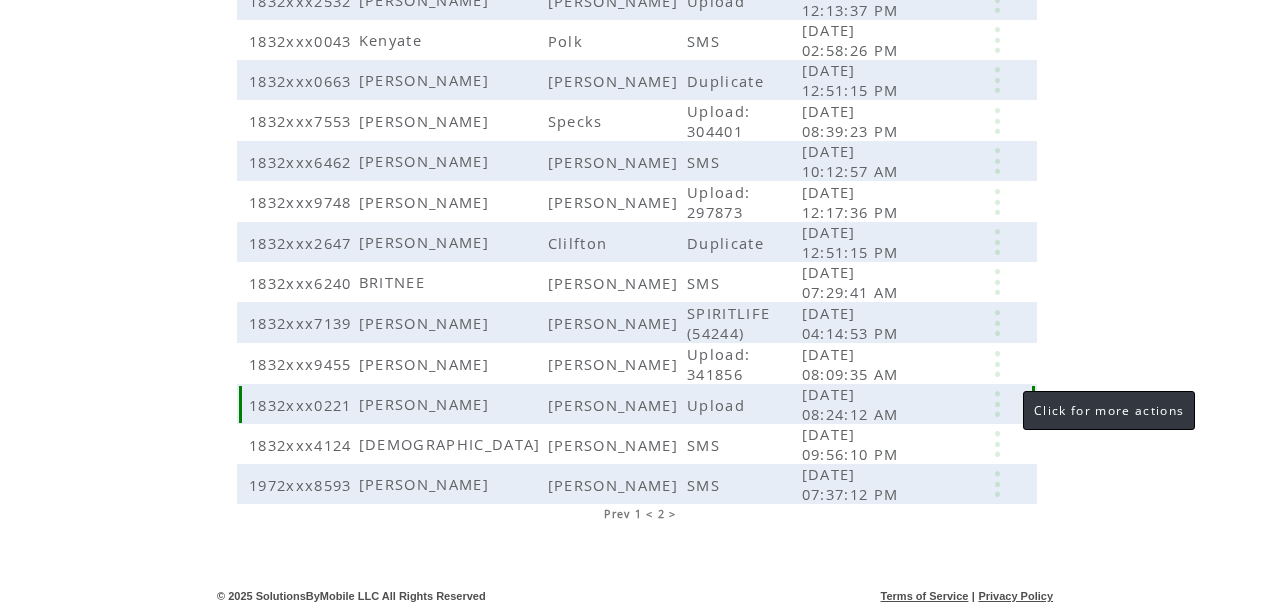 click at bounding box center (997, 404) 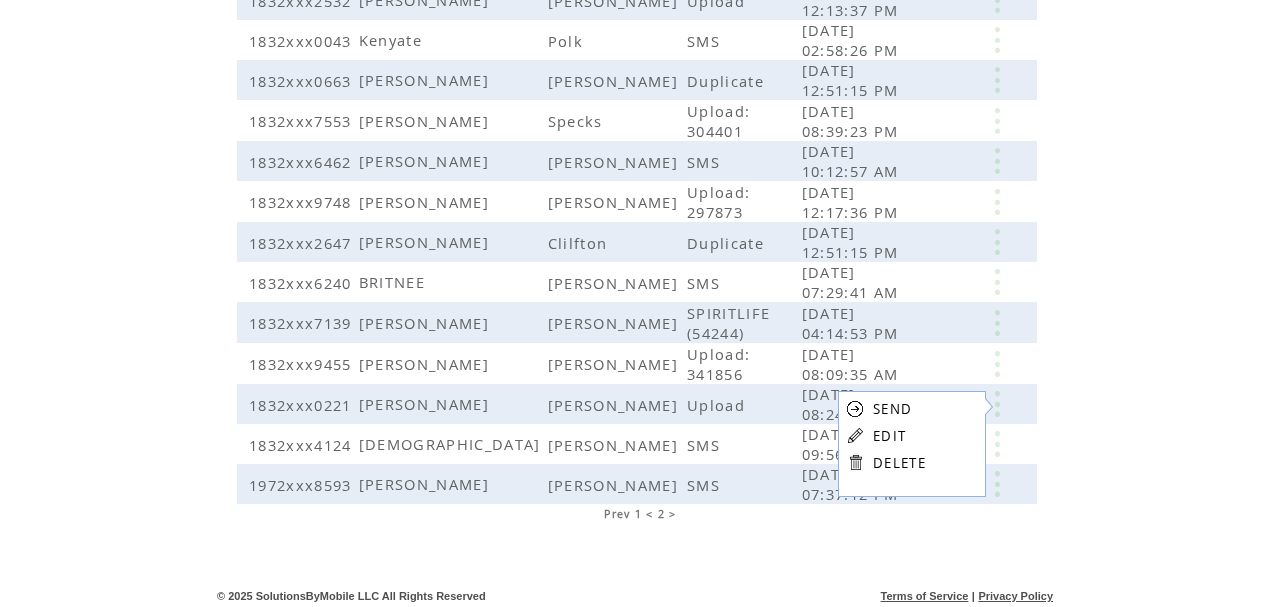 click on "EDIT" at bounding box center [889, 436] 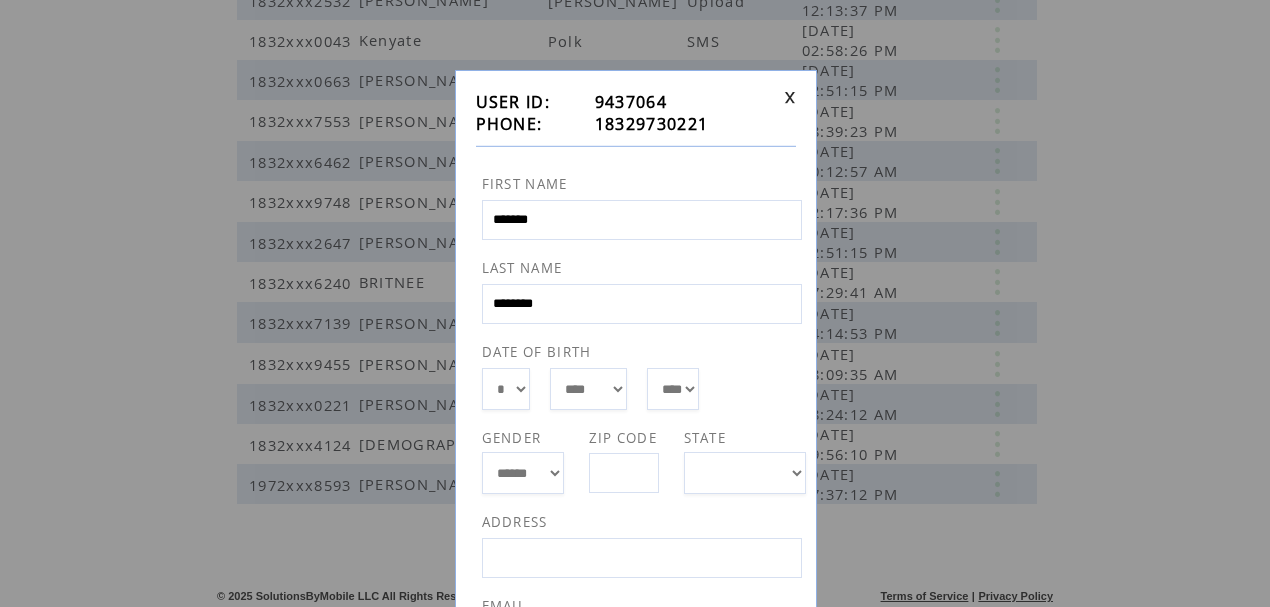 click on "*** * * * * * * * * * ** ** ** ** ** ** ** ** ** ** ** ** ** ** ** ** ** ** ** ** ** **" at bounding box center [506, 389] 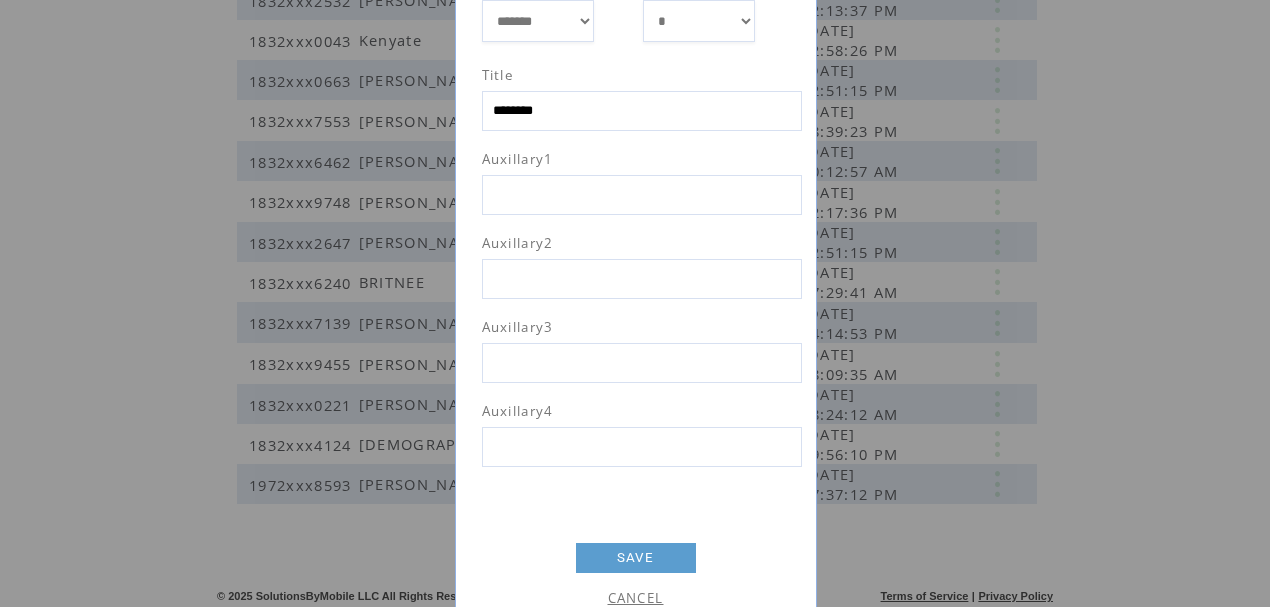 scroll, scrollTop: 713, scrollLeft: 0, axis: vertical 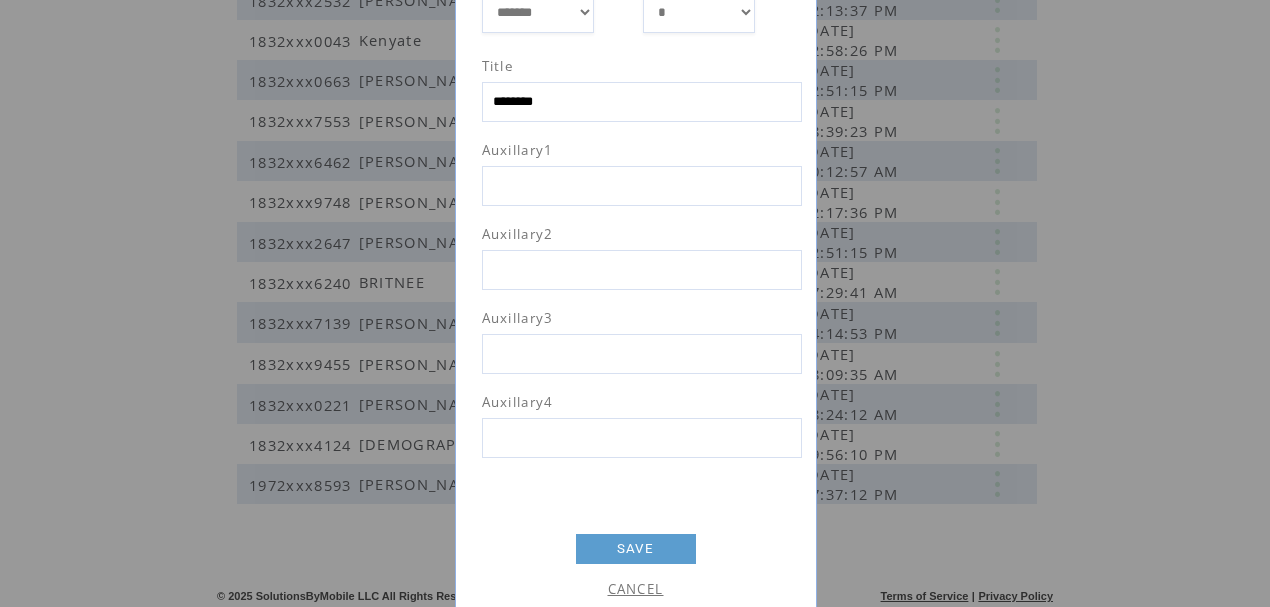 click on "SAVE" at bounding box center [636, 549] 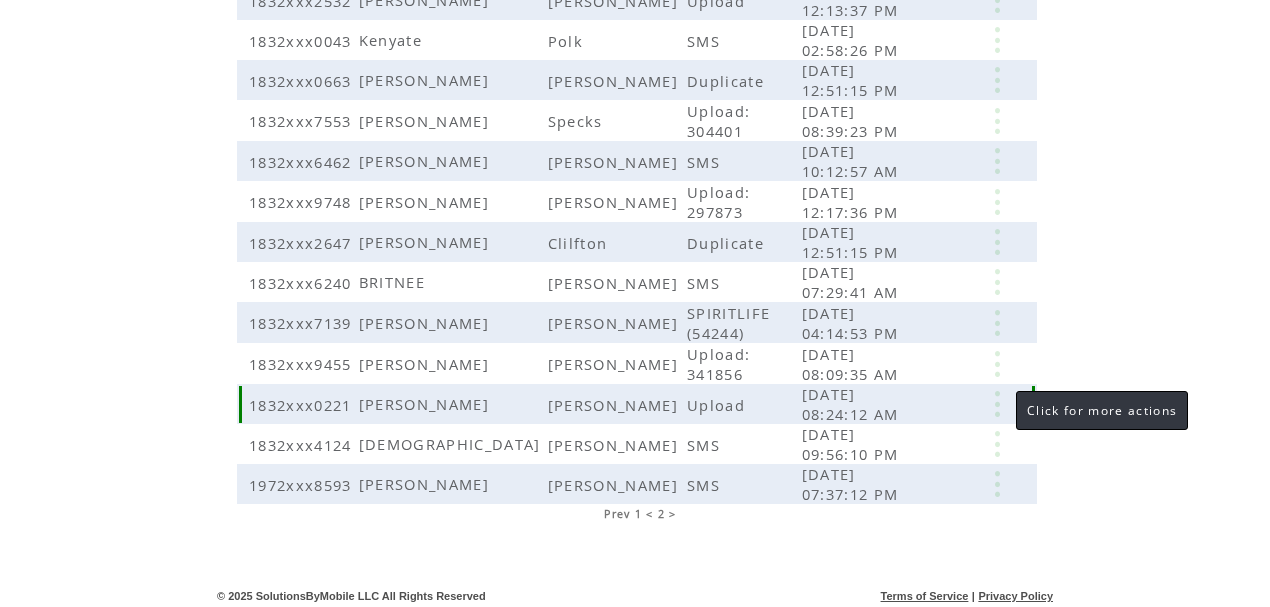 click at bounding box center (997, 404) 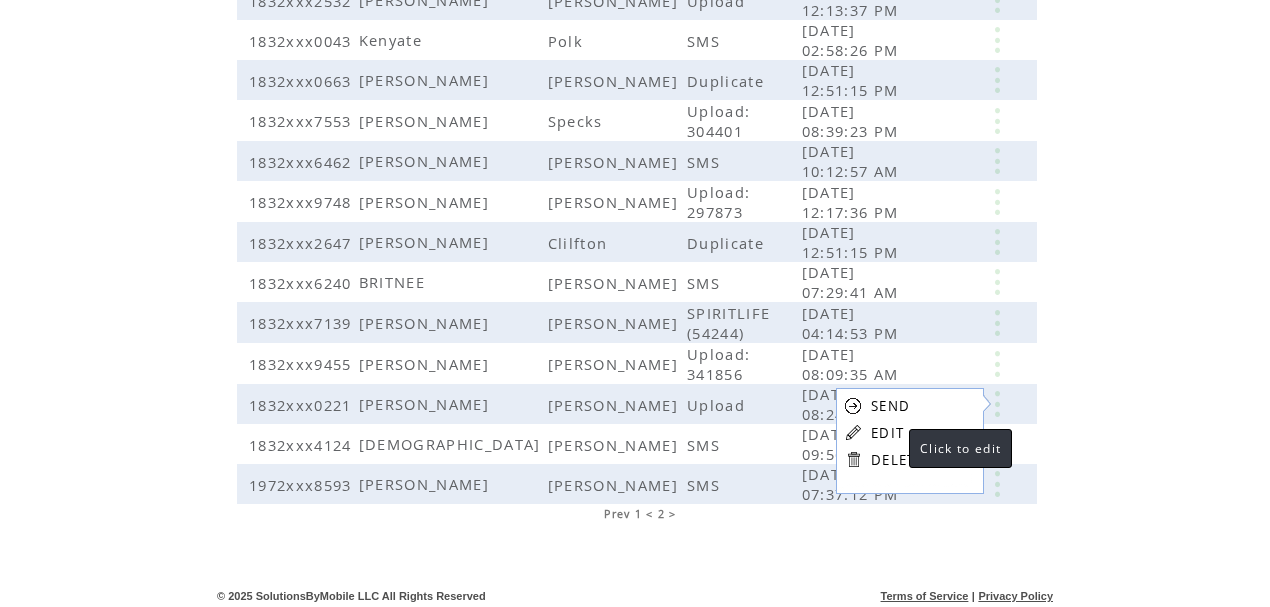 click on "EDIT" at bounding box center [887, 433] 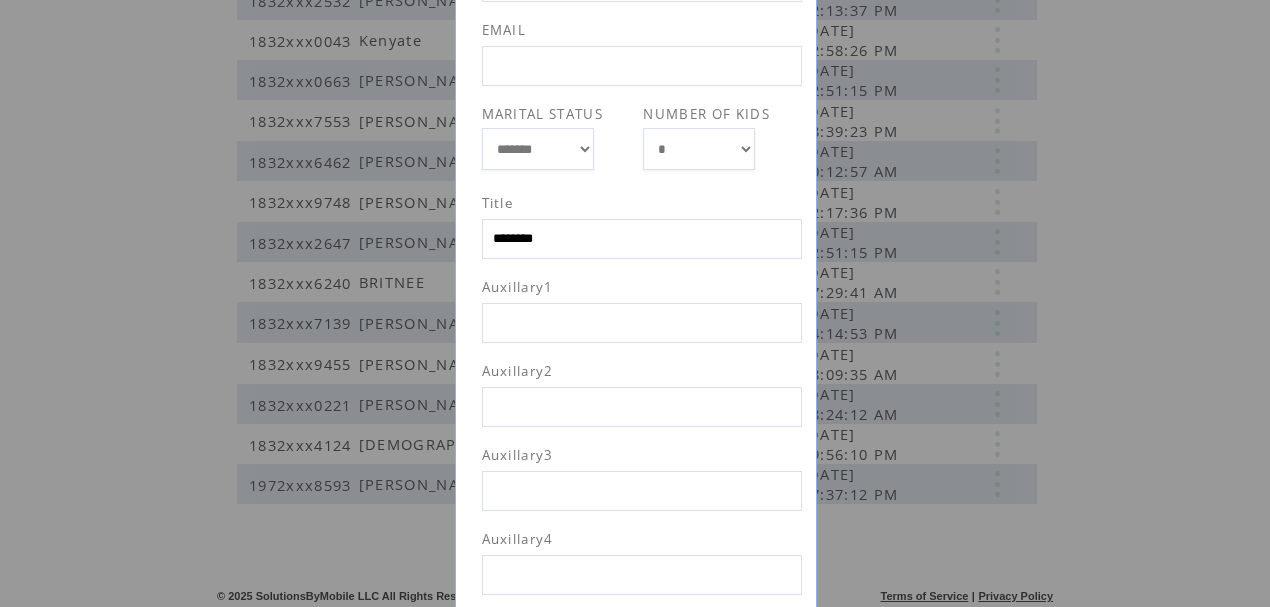 scroll, scrollTop: 713, scrollLeft: 0, axis: vertical 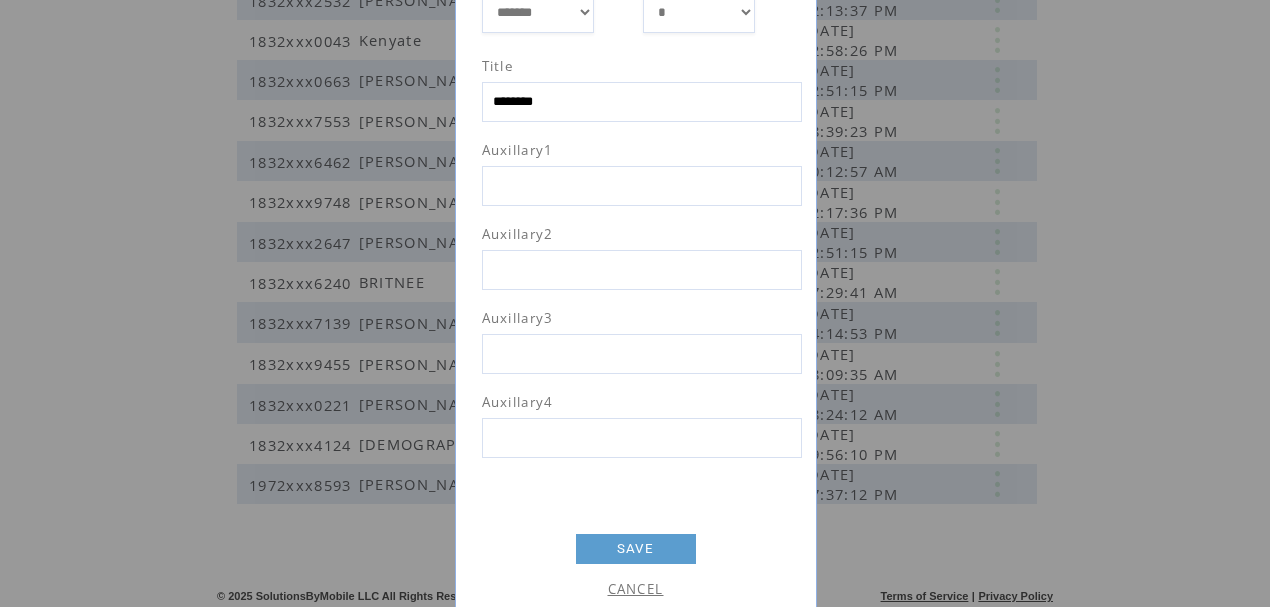 click on "SAVE" at bounding box center [636, 549] 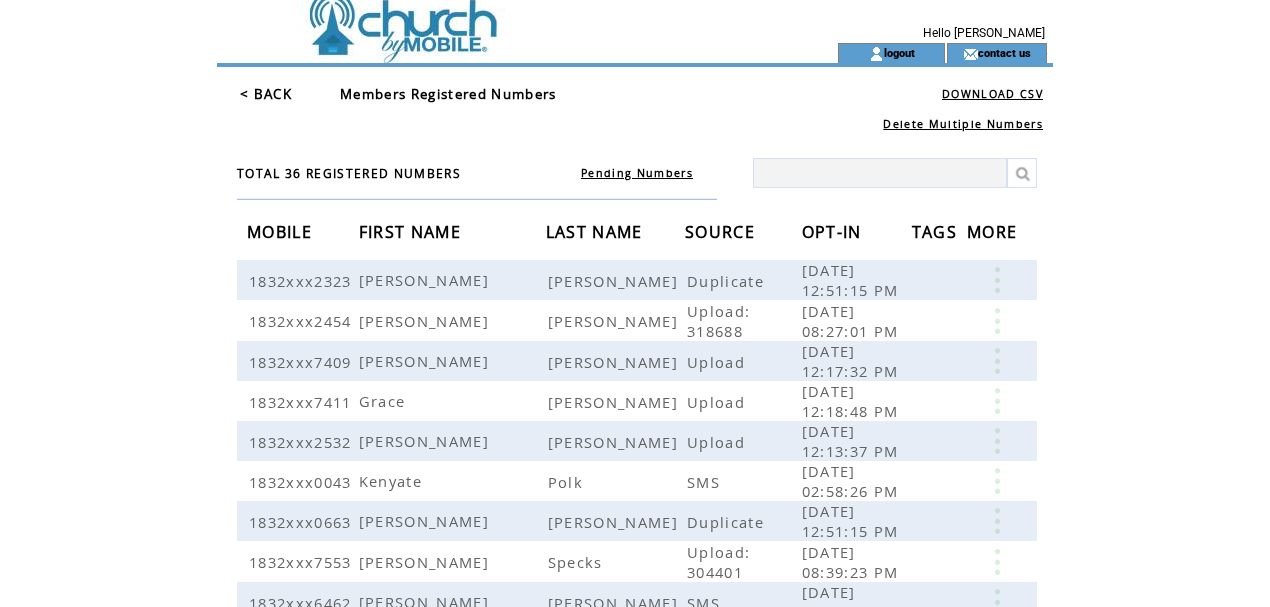 scroll, scrollTop: 0, scrollLeft: 0, axis: both 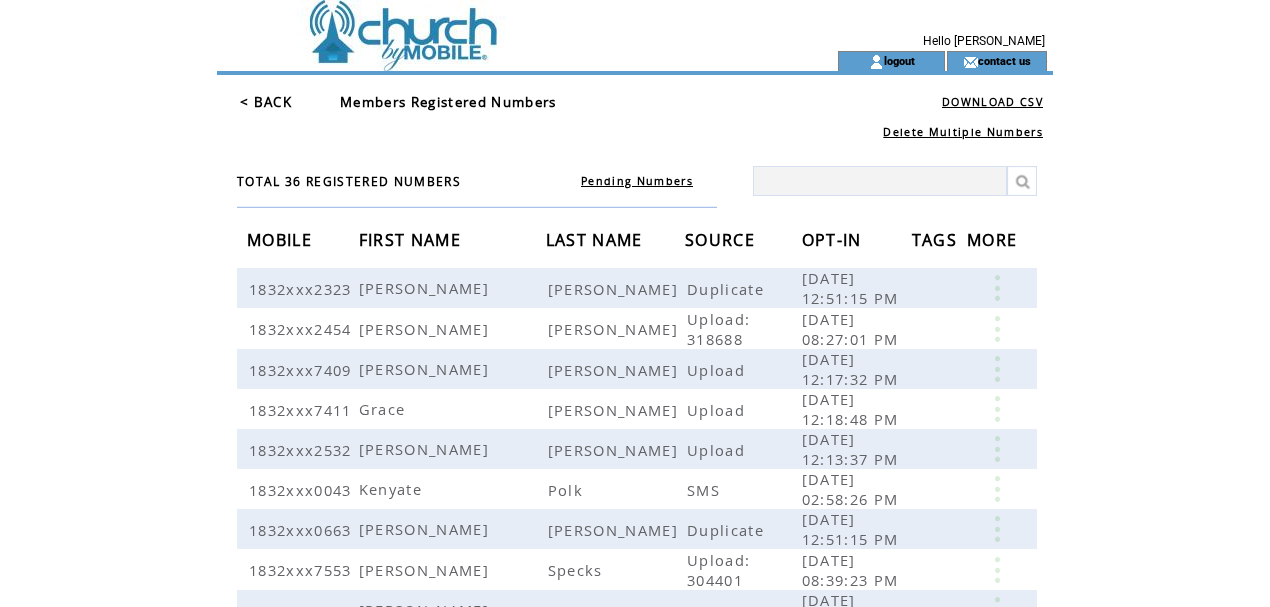 click on "< BACK" at bounding box center [266, 102] 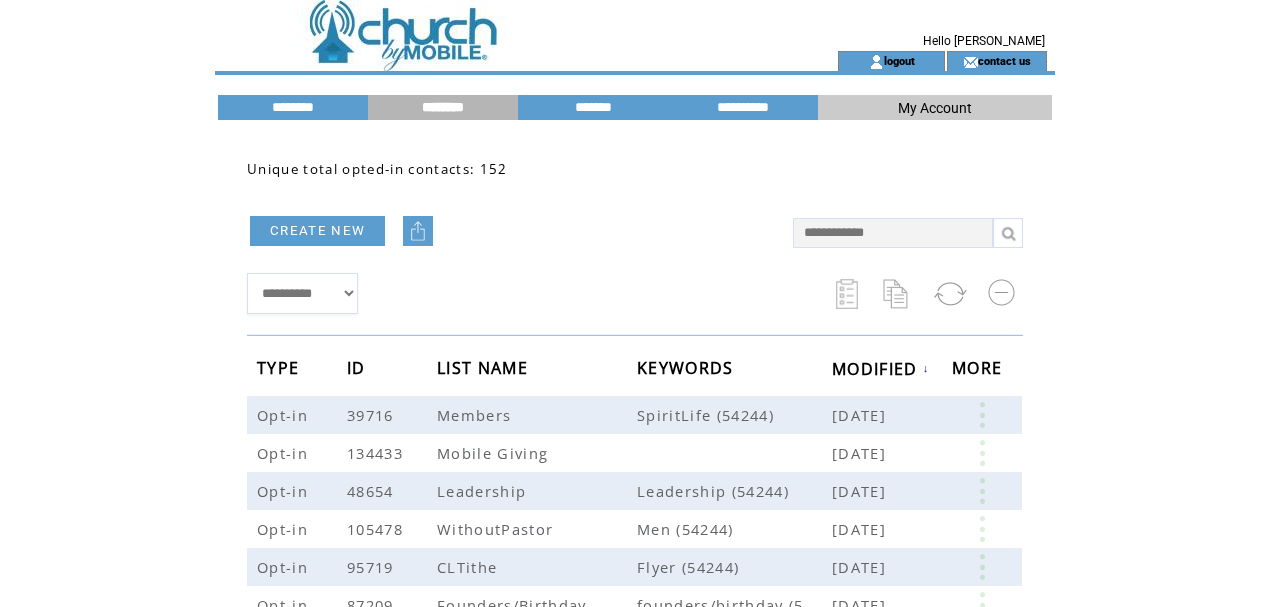 scroll, scrollTop: 0, scrollLeft: 0, axis: both 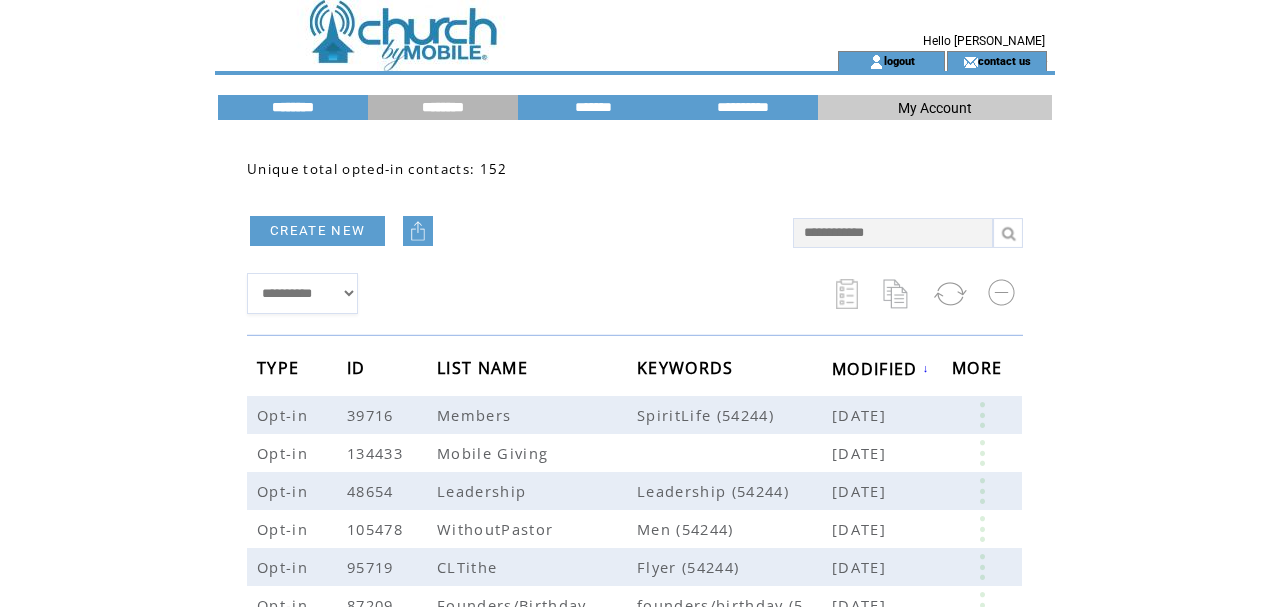 drag, startPoint x: 295, startPoint y: 108, endPoint x: 640, endPoint y: 108, distance: 345 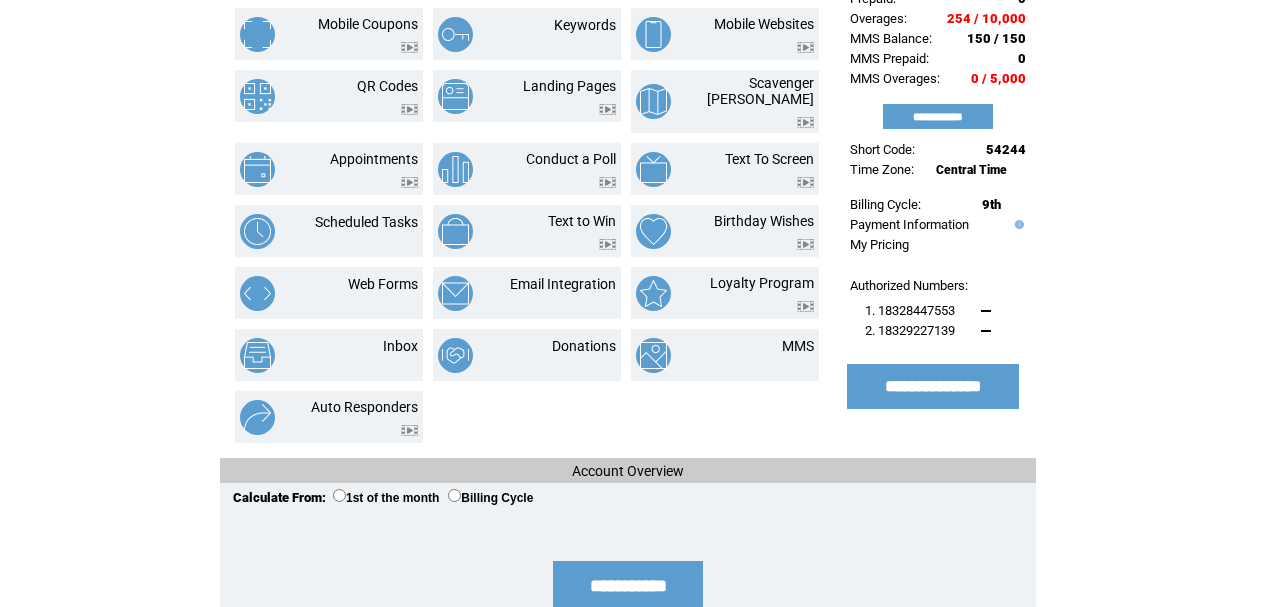 scroll, scrollTop: 266, scrollLeft: 0, axis: vertical 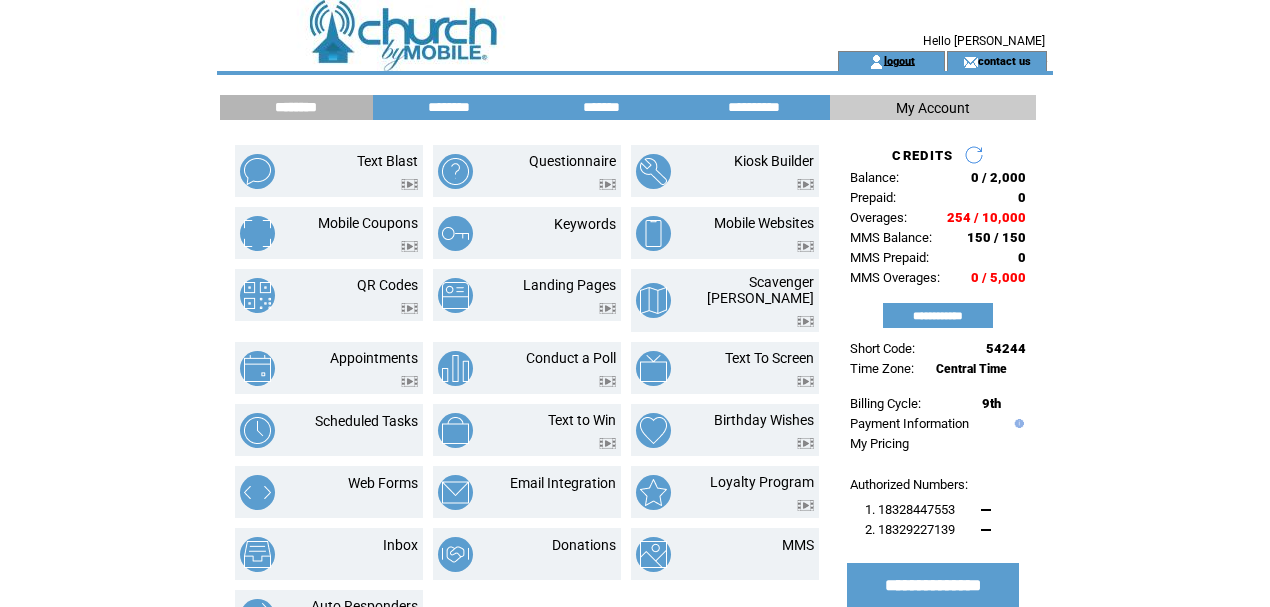 click on "logout" at bounding box center [899, 60] 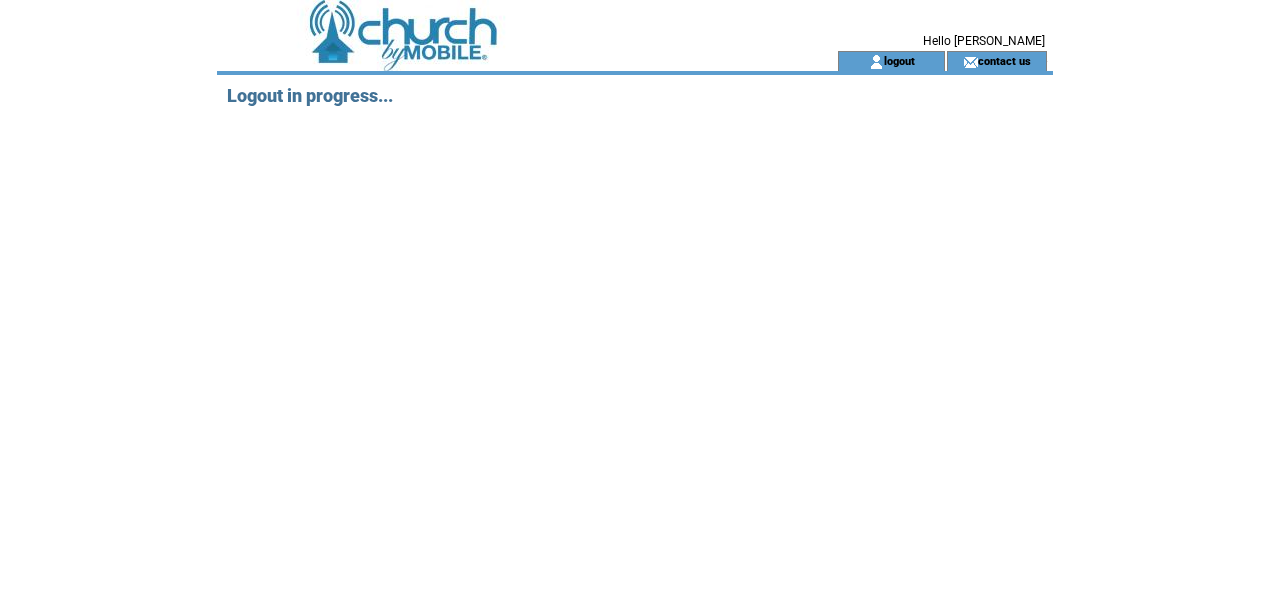 scroll, scrollTop: 0, scrollLeft: 0, axis: both 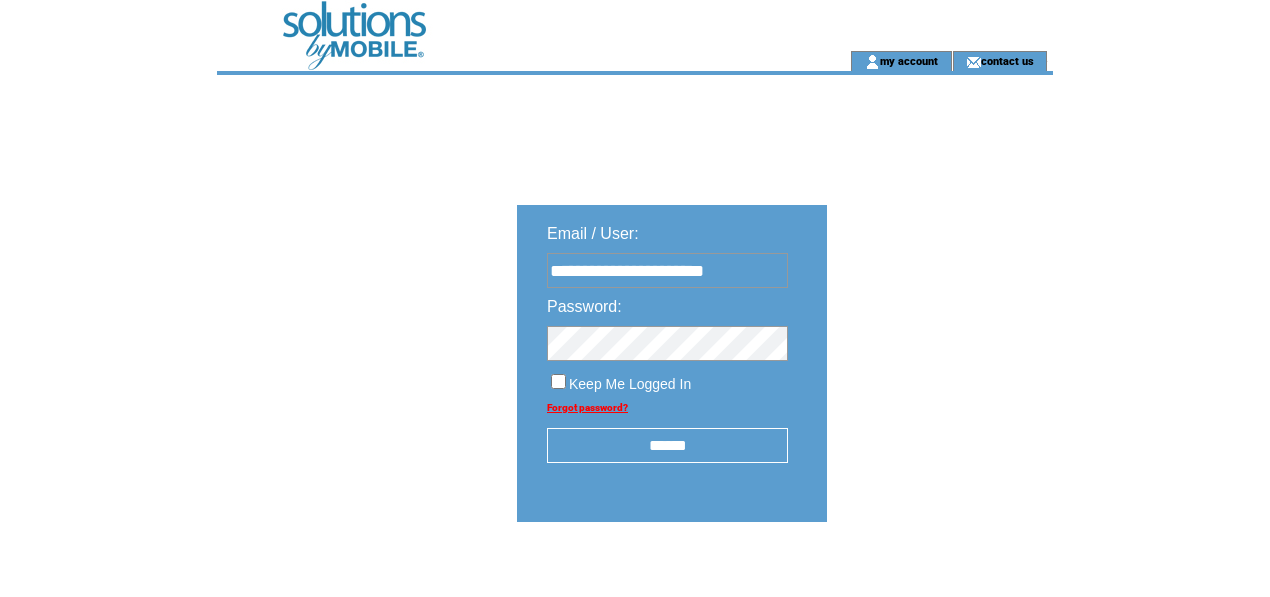 type on "**********" 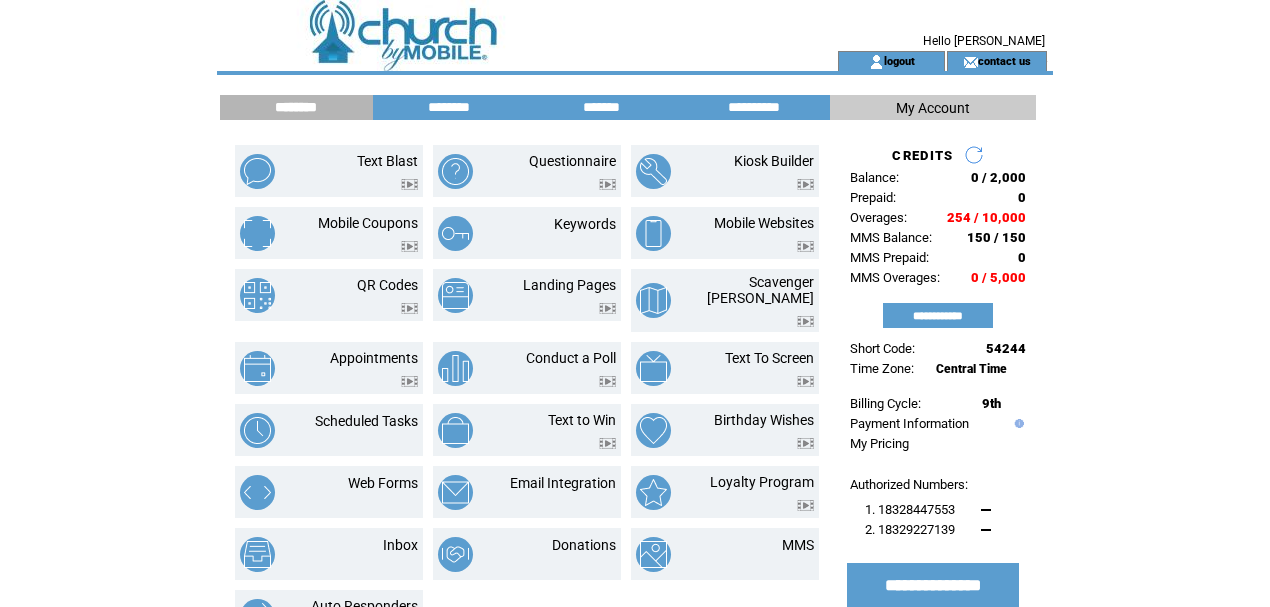 scroll, scrollTop: 0, scrollLeft: 0, axis: both 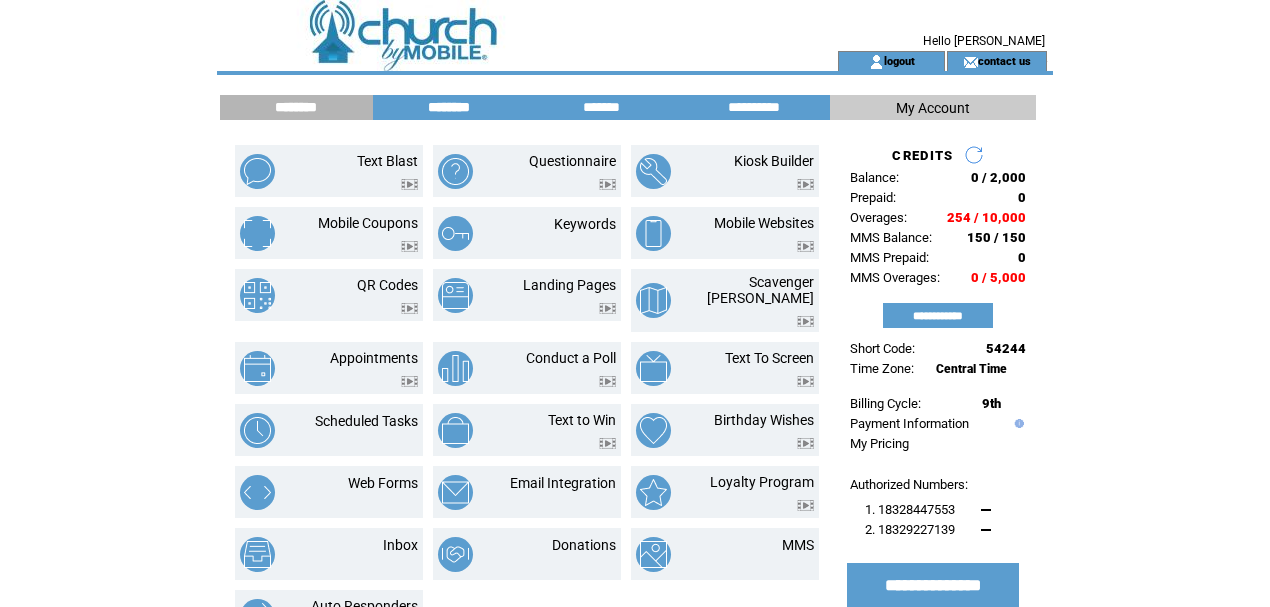 click on "********" at bounding box center (449, 107) 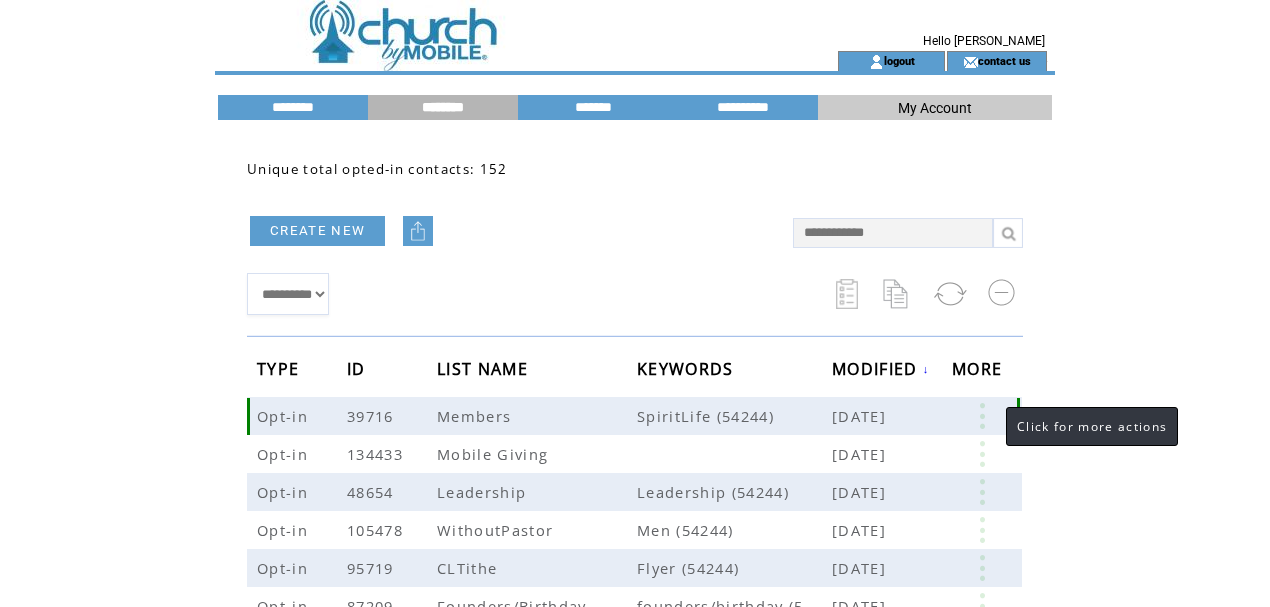 click at bounding box center [982, 416] 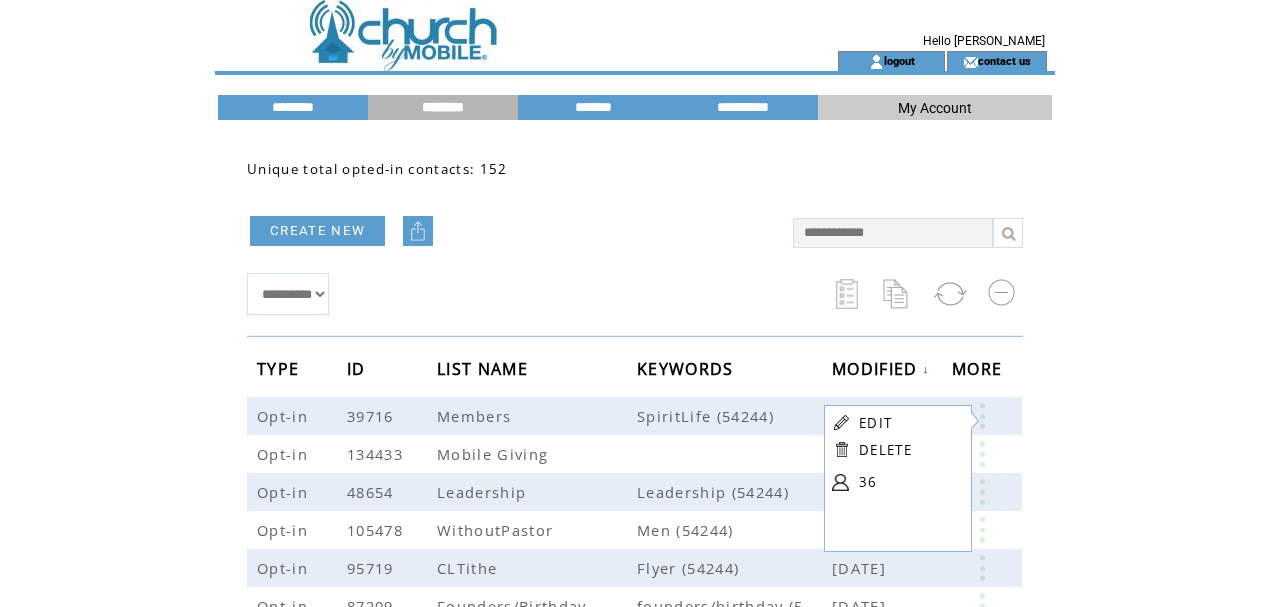 click on "36" at bounding box center [909, 482] 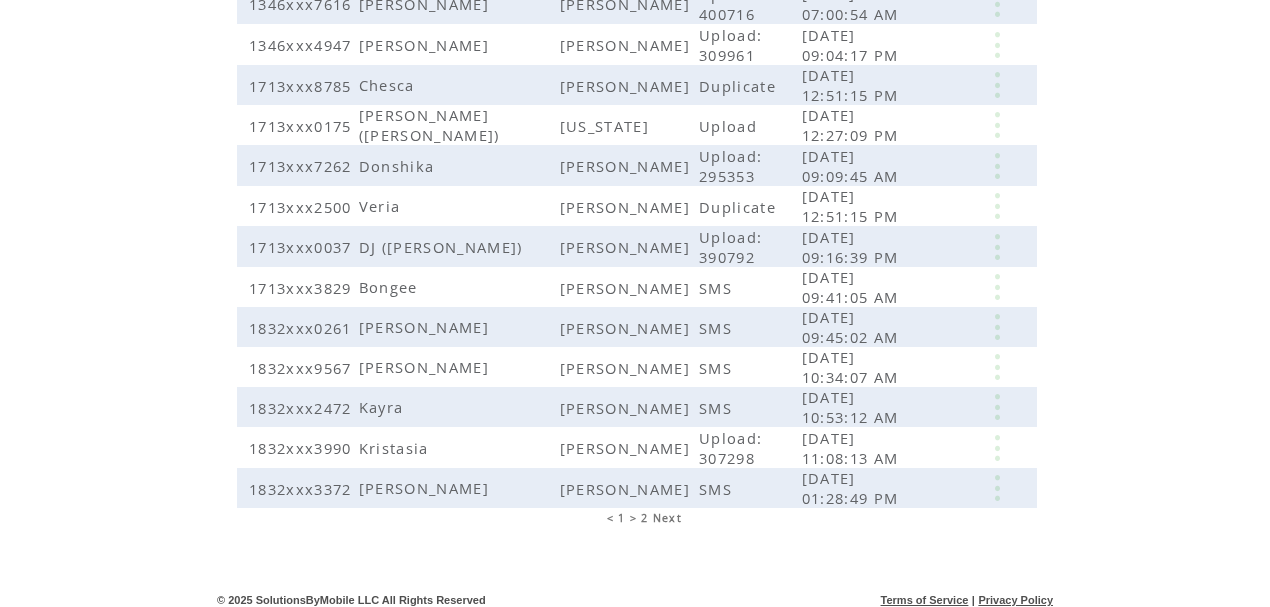 scroll, scrollTop: 529, scrollLeft: 0, axis: vertical 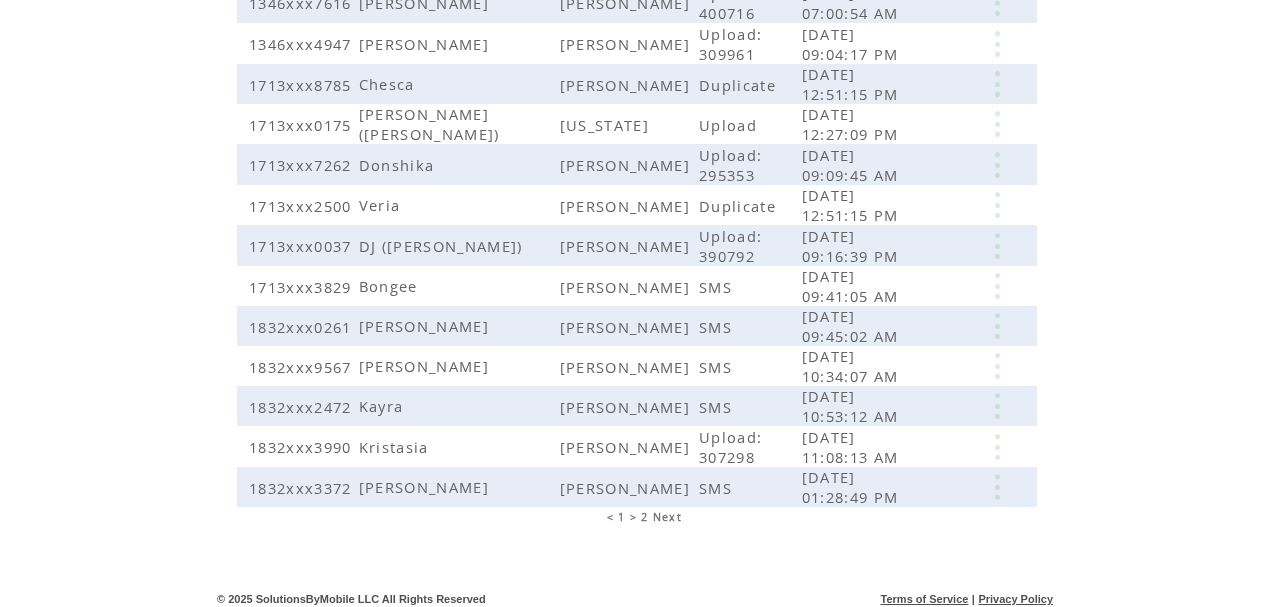 click on "Next" at bounding box center [667, 517] 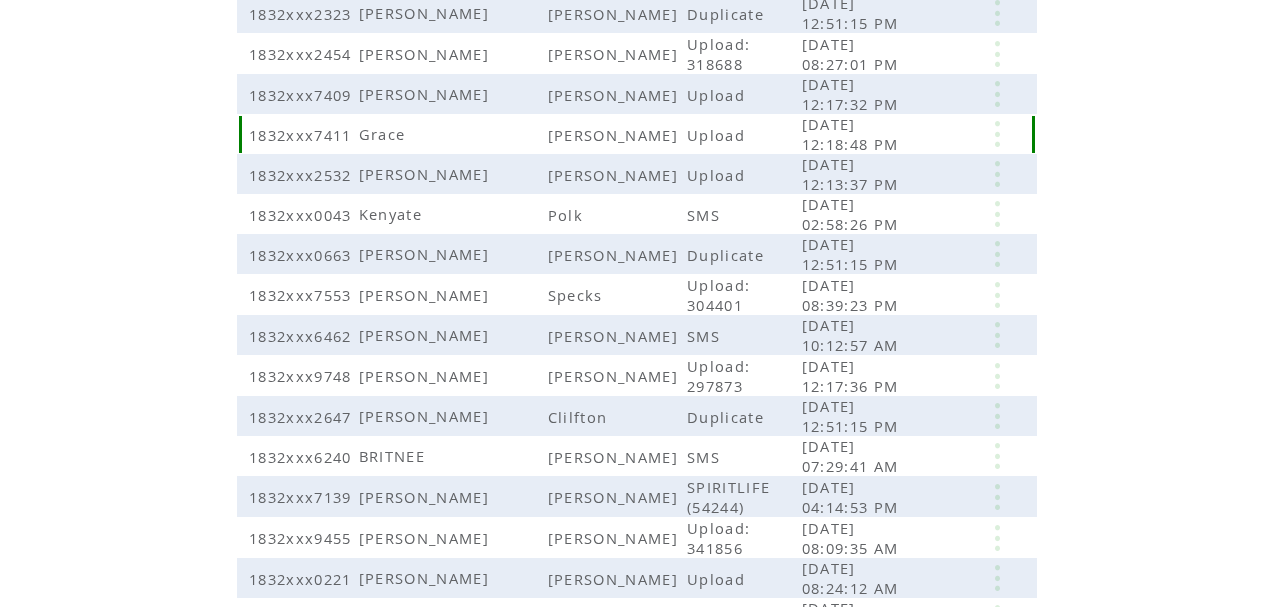 scroll, scrollTop: 449, scrollLeft: 0, axis: vertical 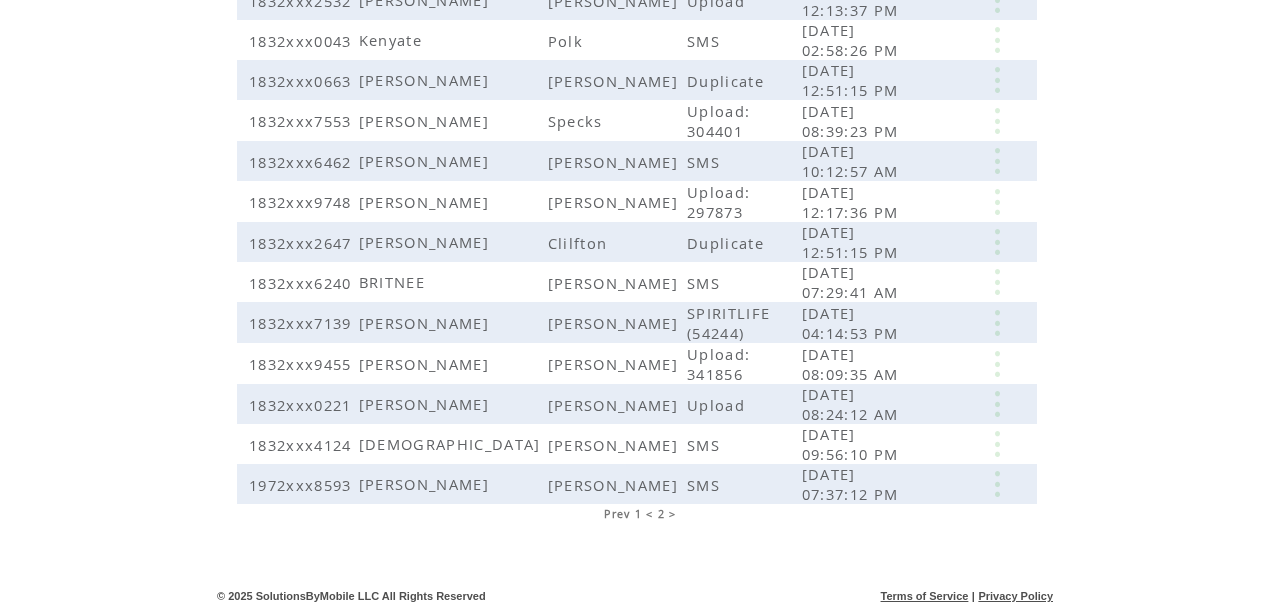 click on "1" at bounding box center [638, 514] 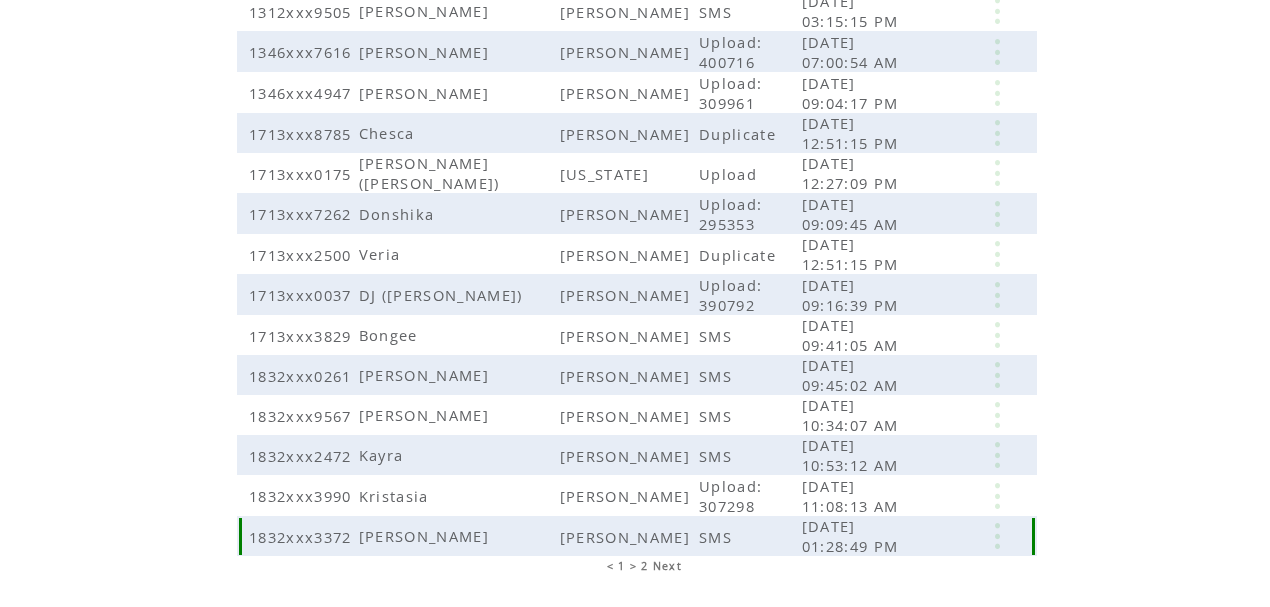 scroll, scrollTop: 529, scrollLeft: 0, axis: vertical 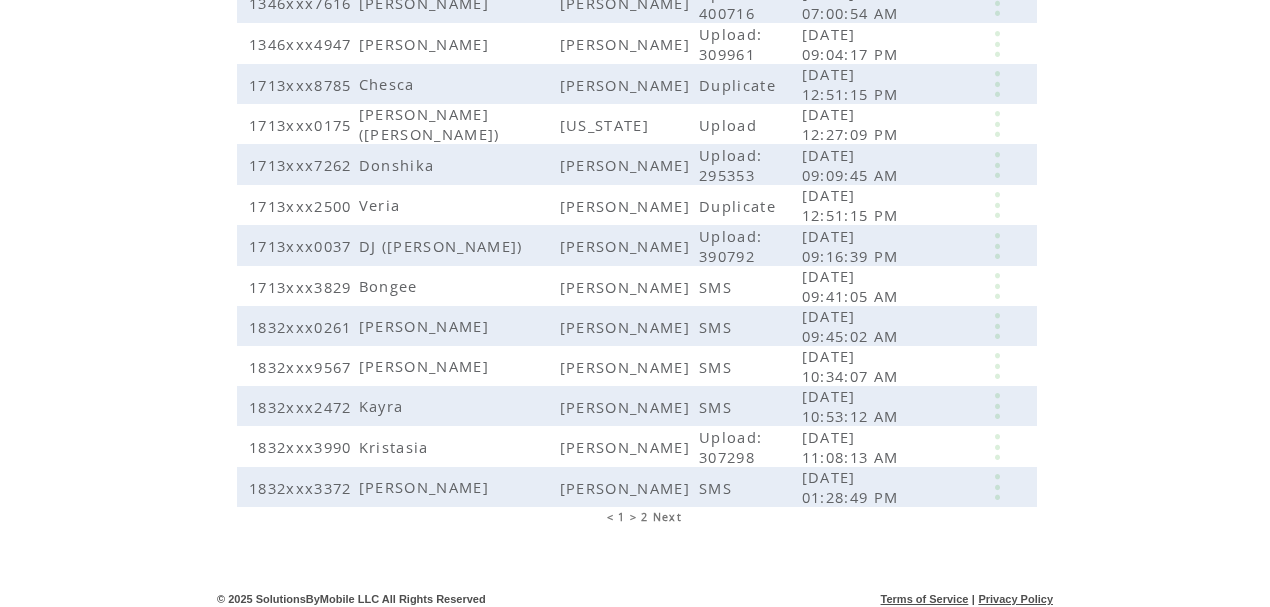 click on "Next" at bounding box center [667, 517] 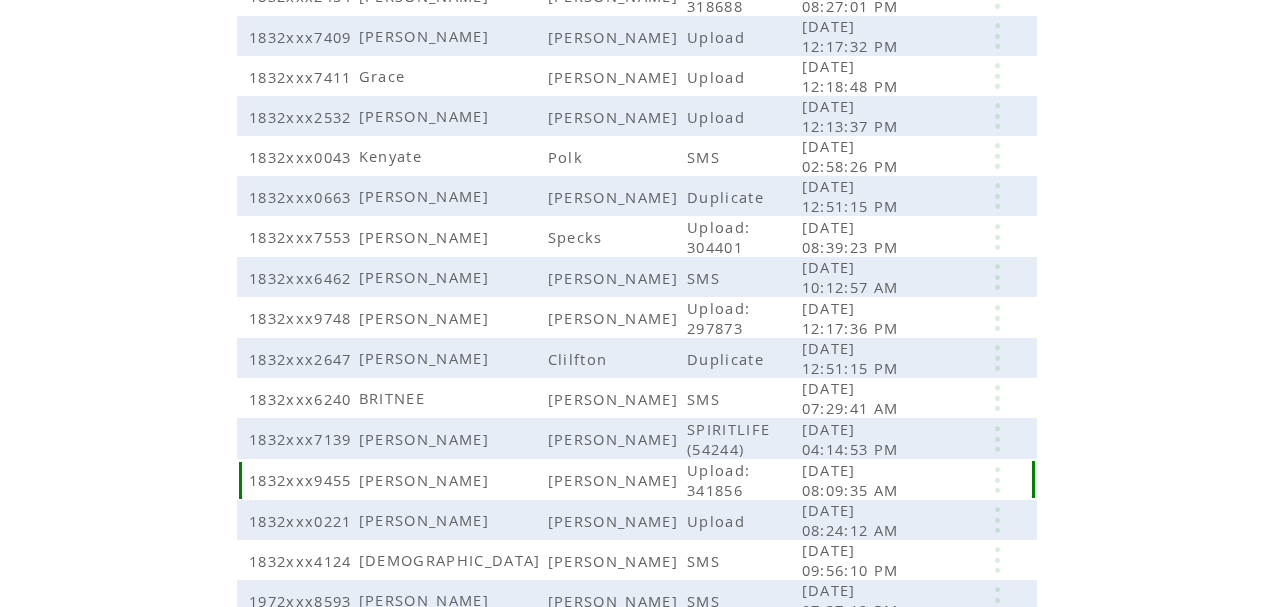 scroll, scrollTop: 400, scrollLeft: 0, axis: vertical 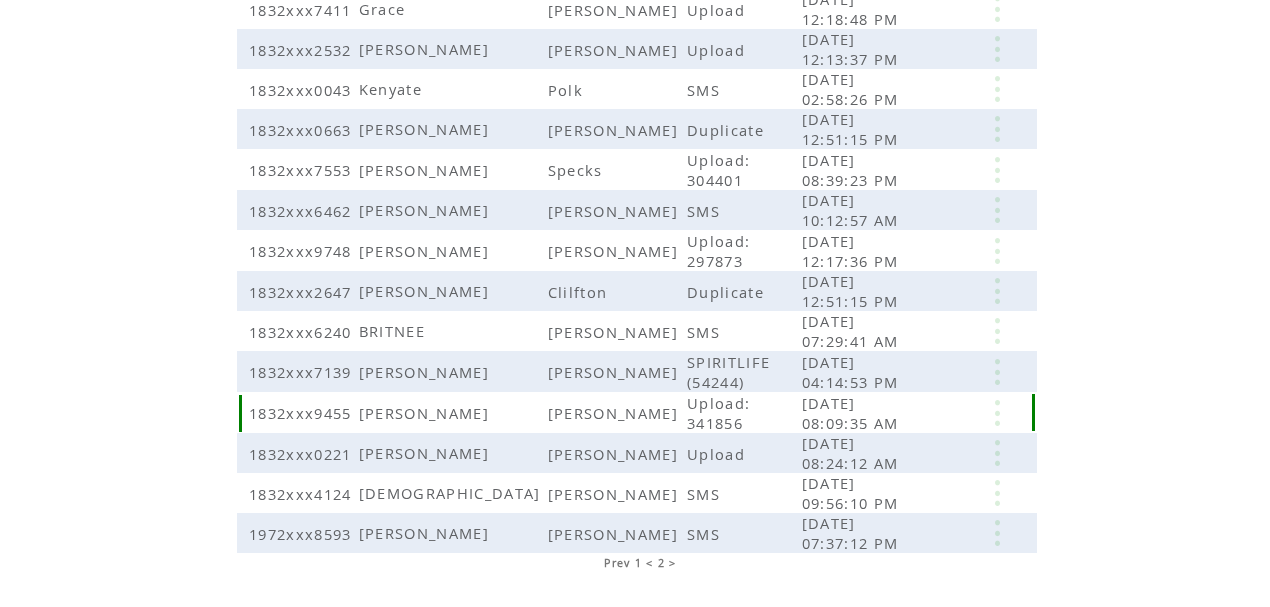click at bounding box center [997, 413] 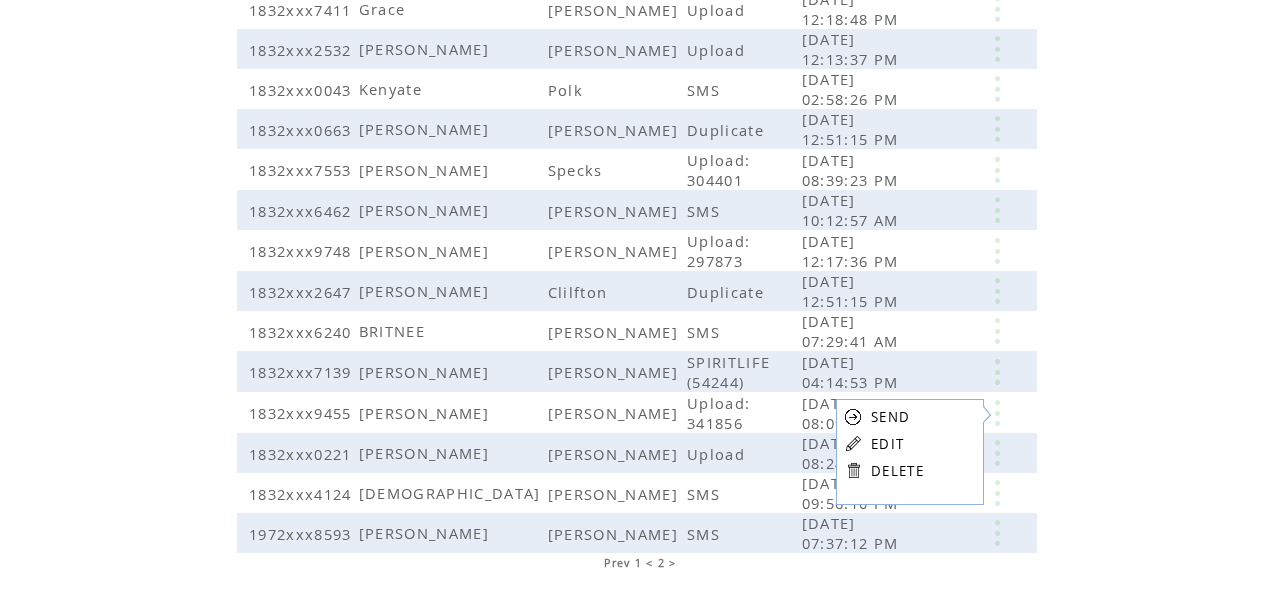 click on "EDIT" at bounding box center (887, 444) 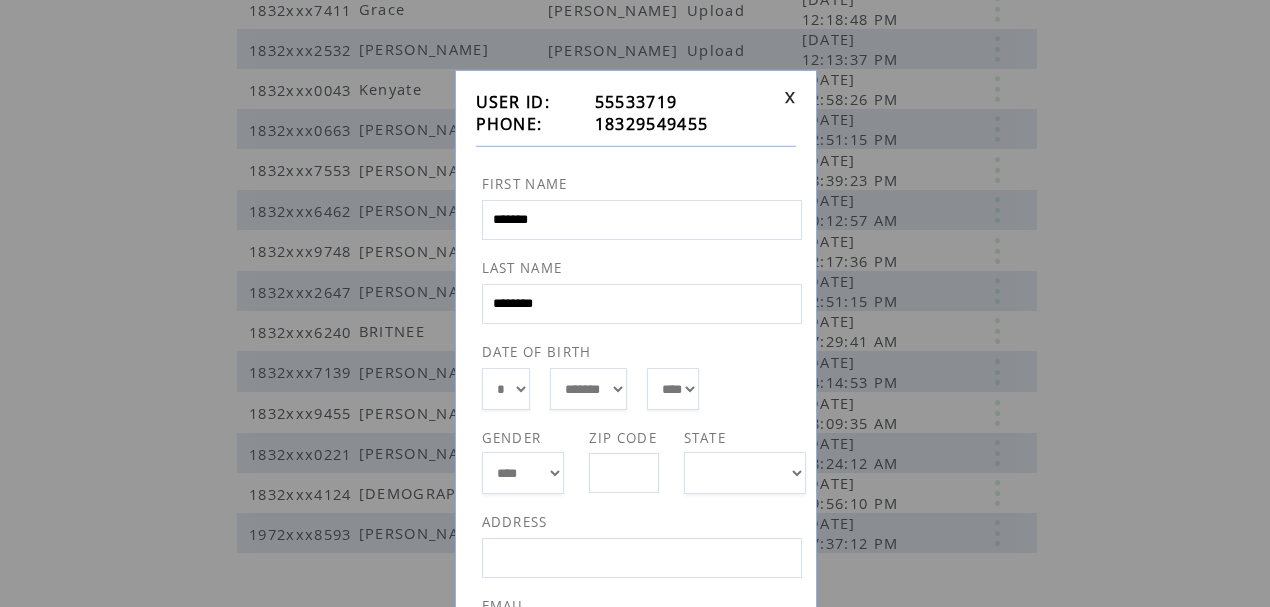 click at bounding box center (790, 97) 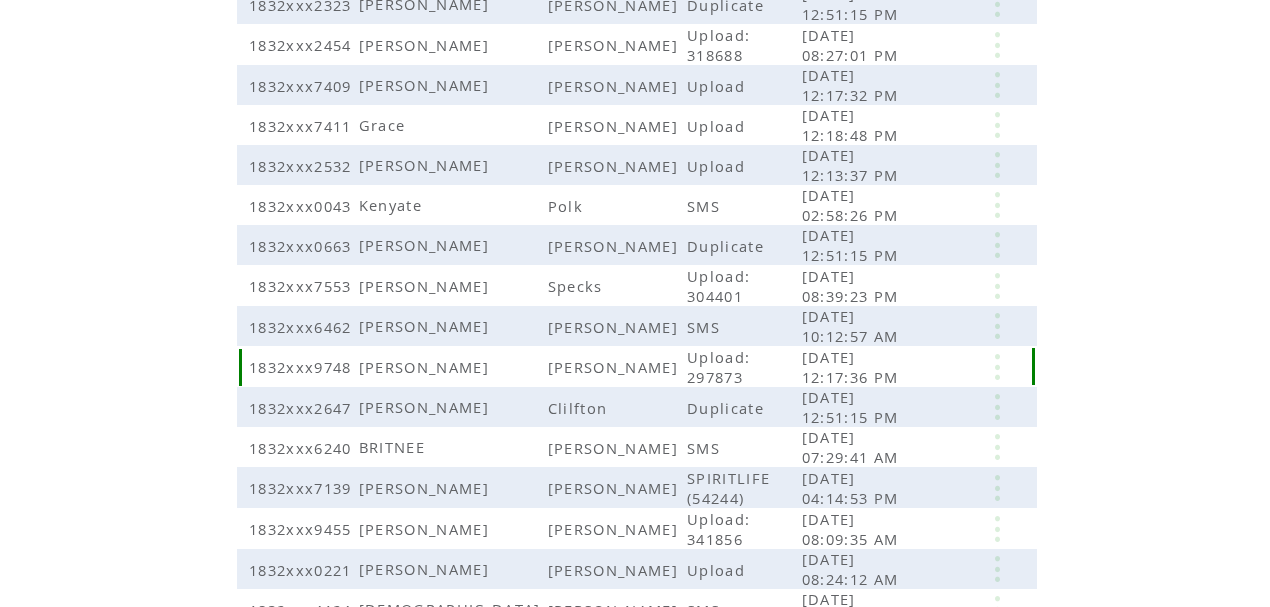scroll, scrollTop: 400, scrollLeft: 0, axis: vertical 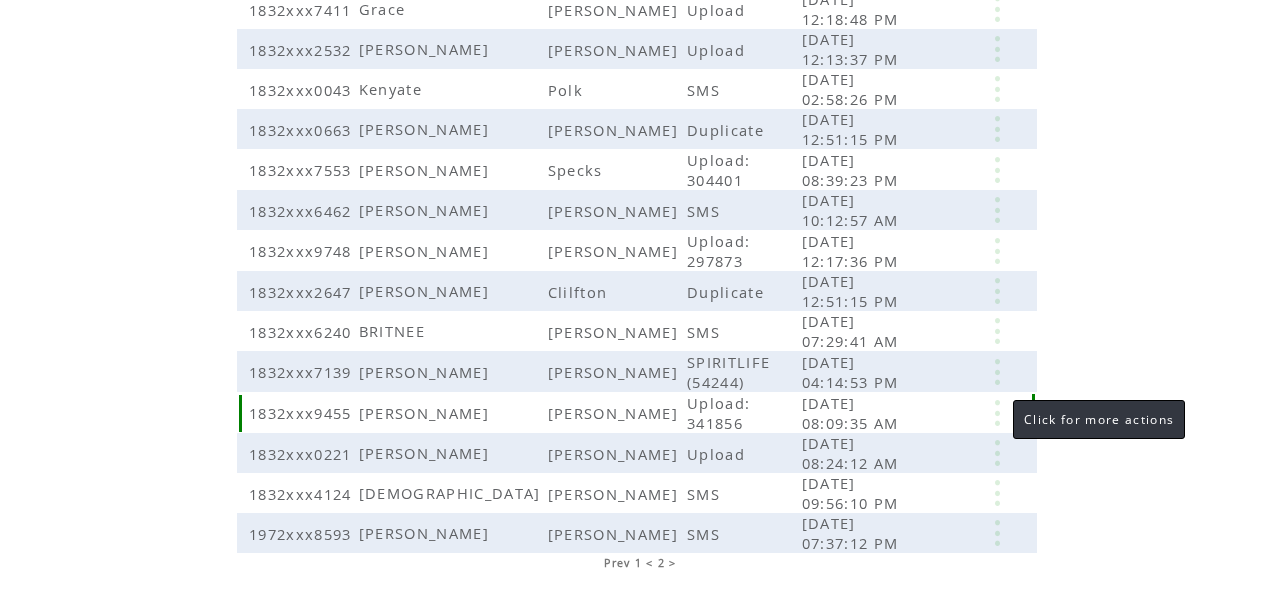 click at bounding box center (997, 413) 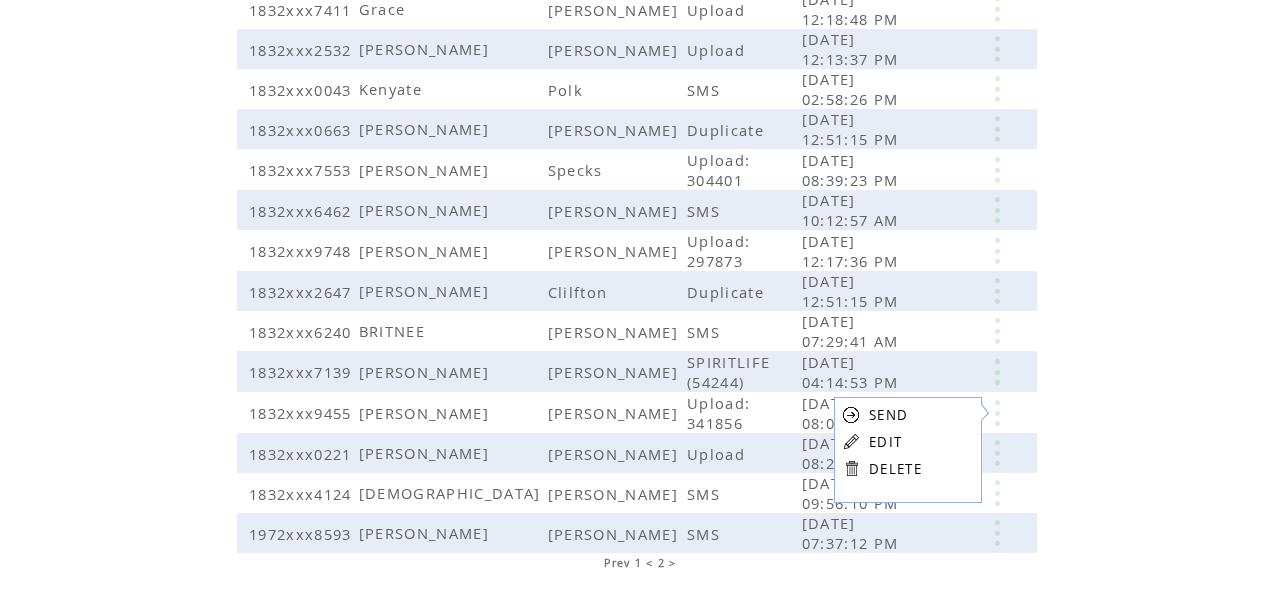 click on "EDIT" at bounding box center (885, 442) 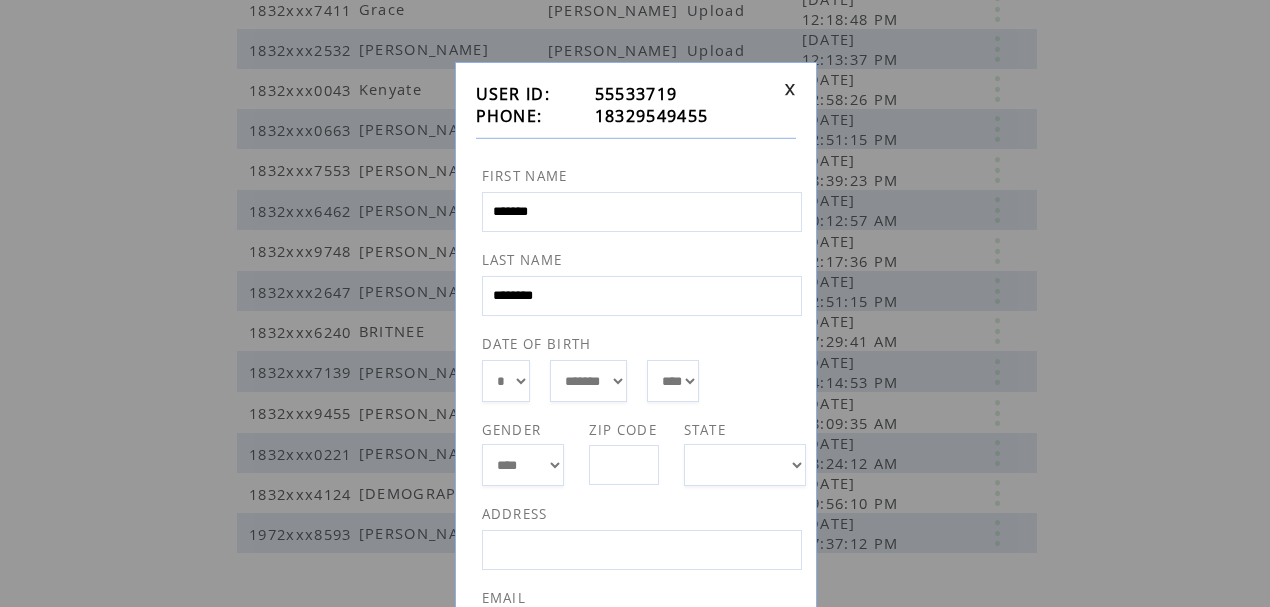 scroll, scrollTop: 0, scrollLeft: 0, axis: both 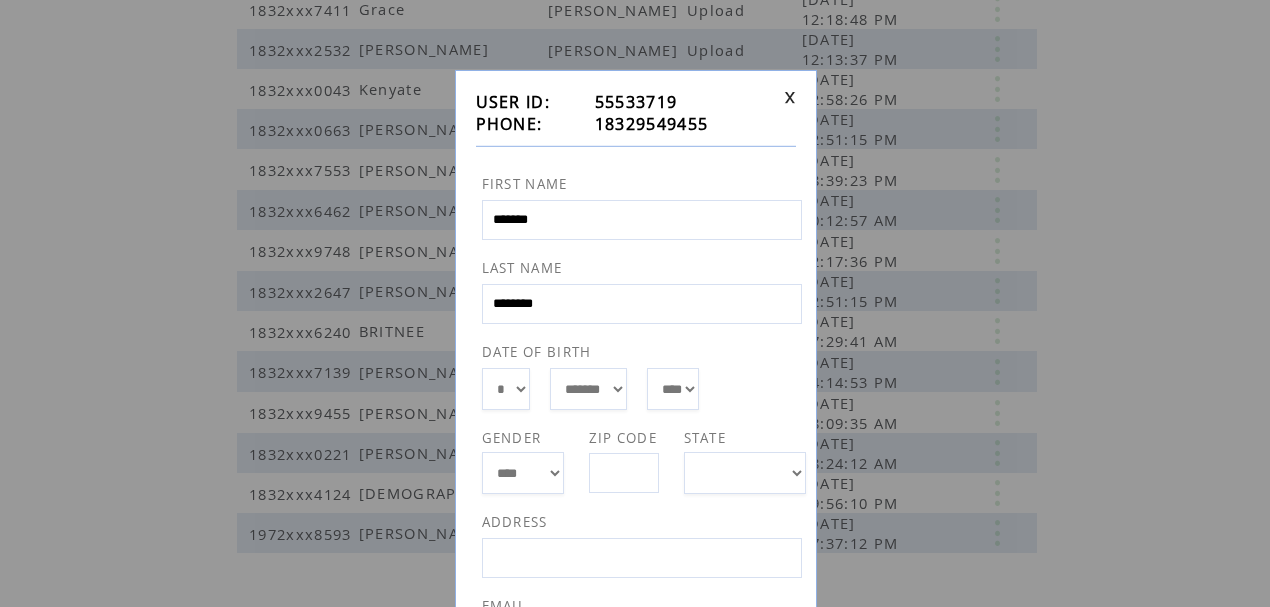 click on "**********" at bounding box center [636, 702] 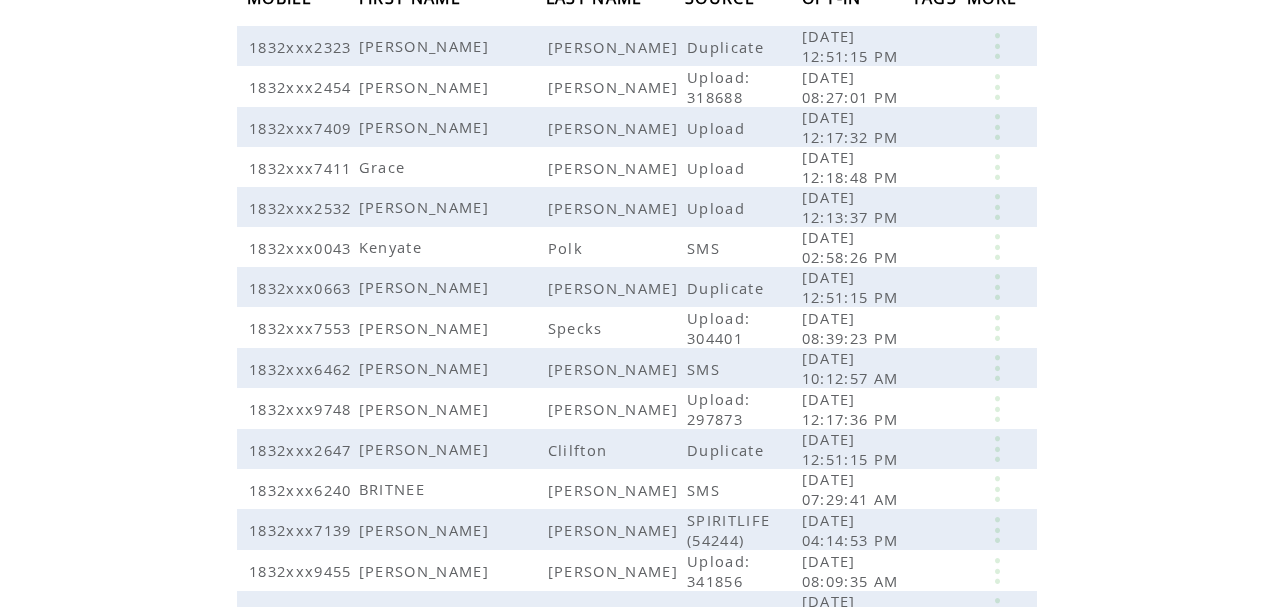 scroll, scrollTop: 0, scrollLeft: 0, axis: both 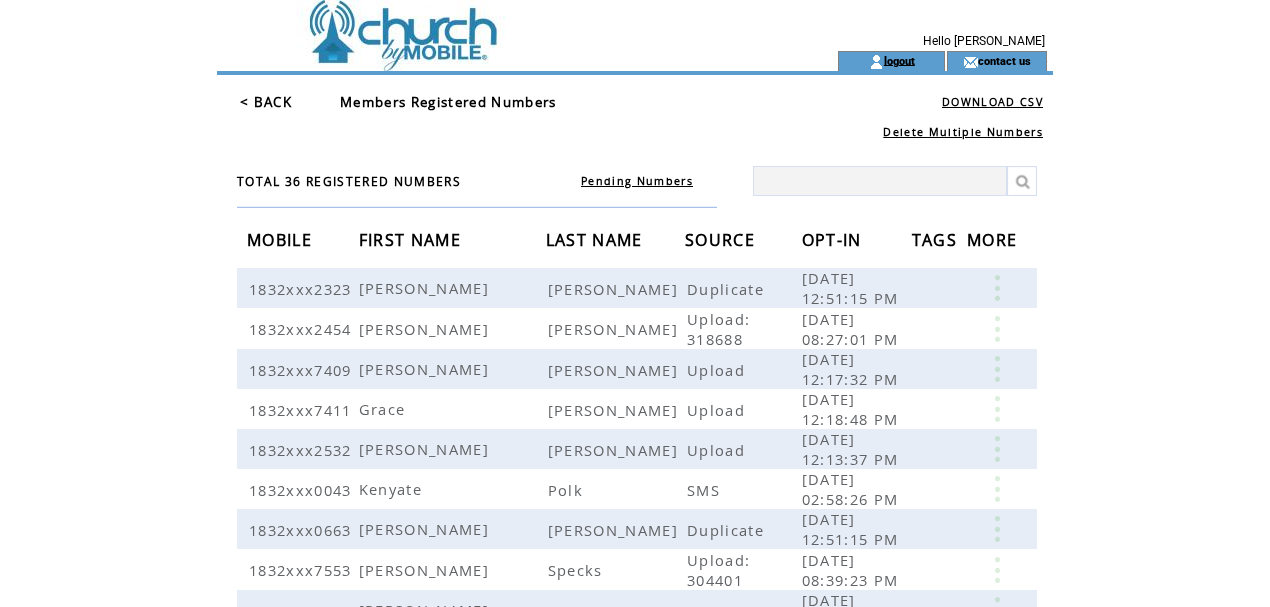 click on "logout" at bounding box center [899, 60] 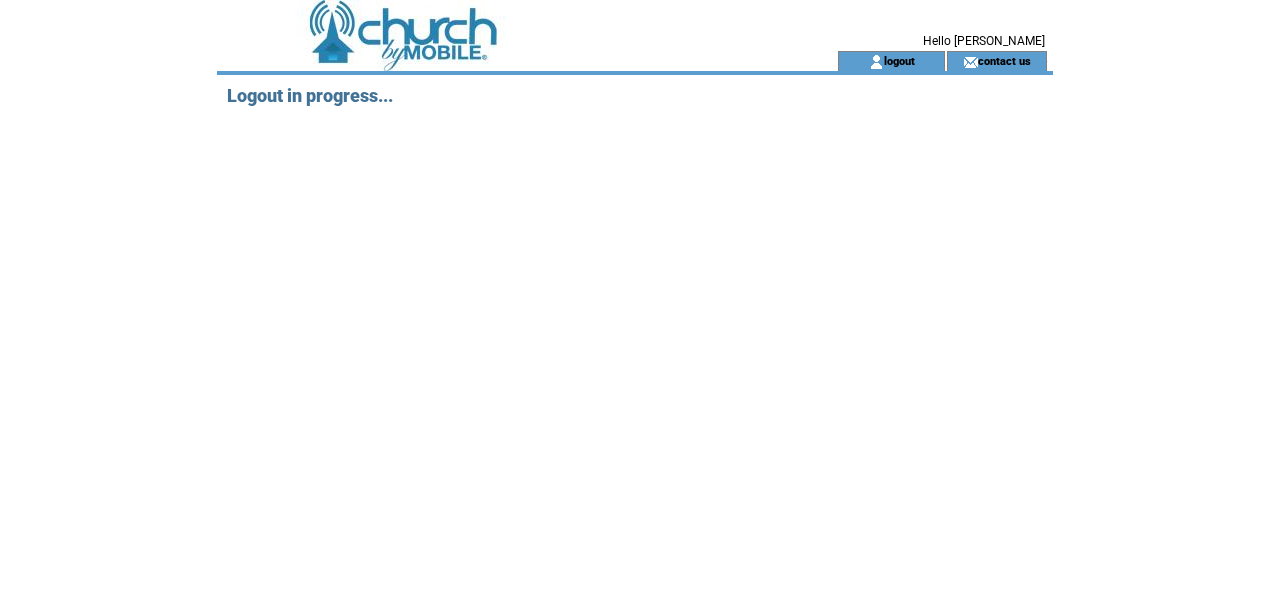 scroll, scrollTop: 0, scrollLeft: 0, axis: both 